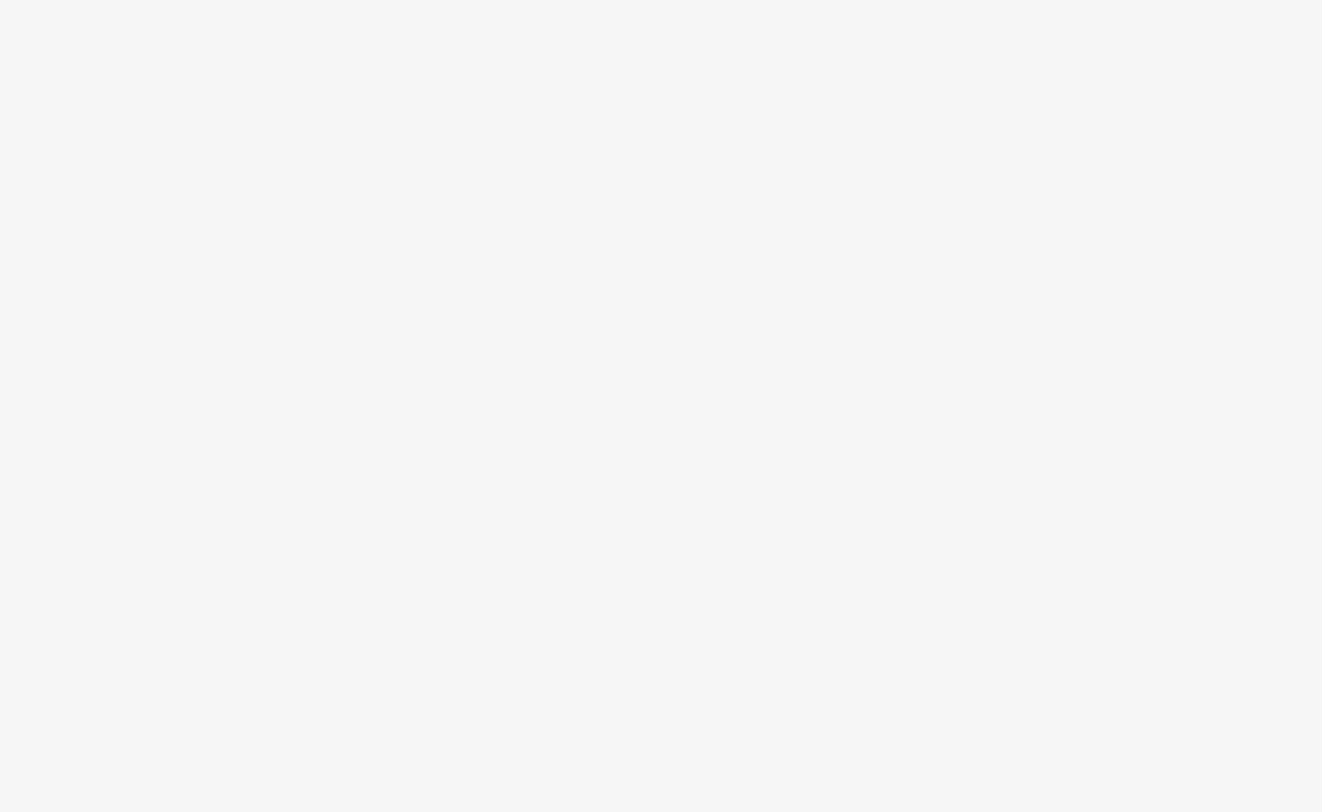 scroll, scrollTop: 0, scrollLeft: 0, axis: both 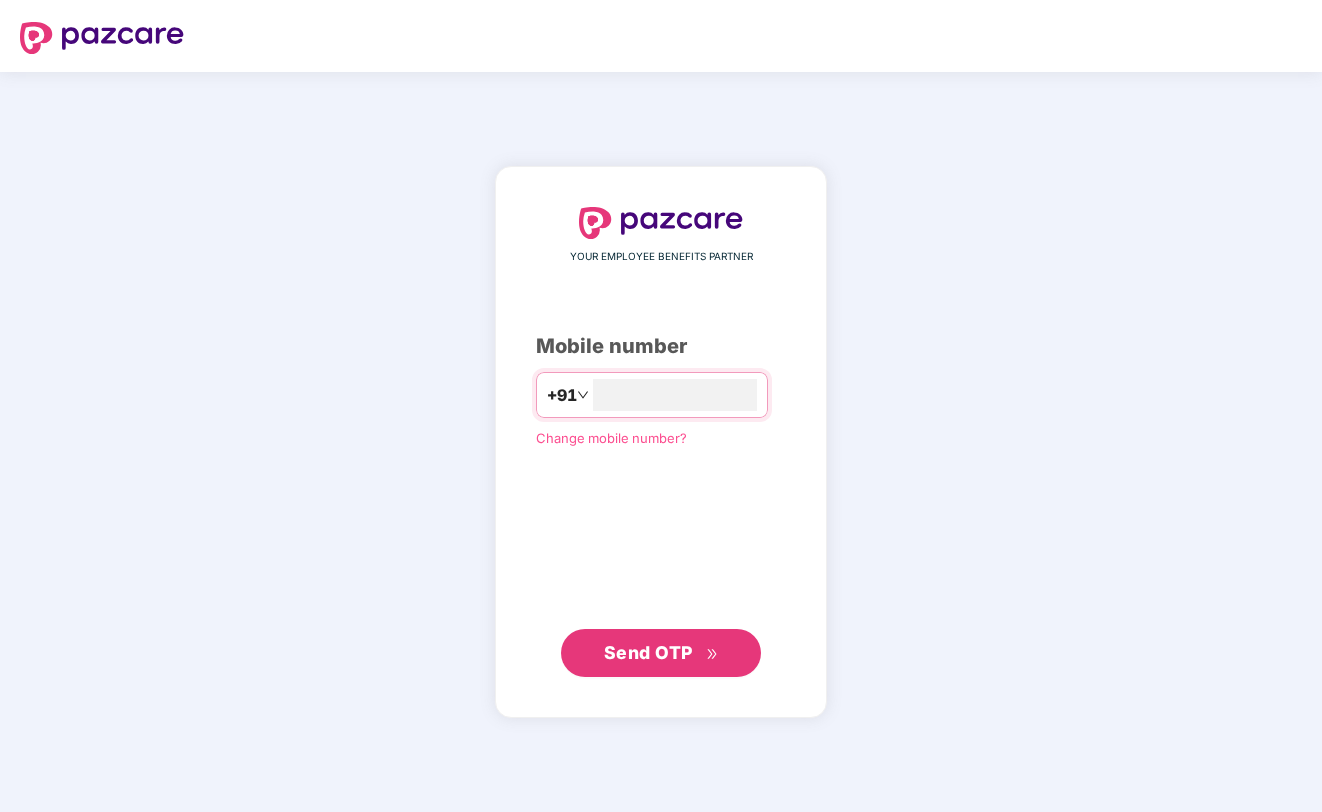 type on "**********" 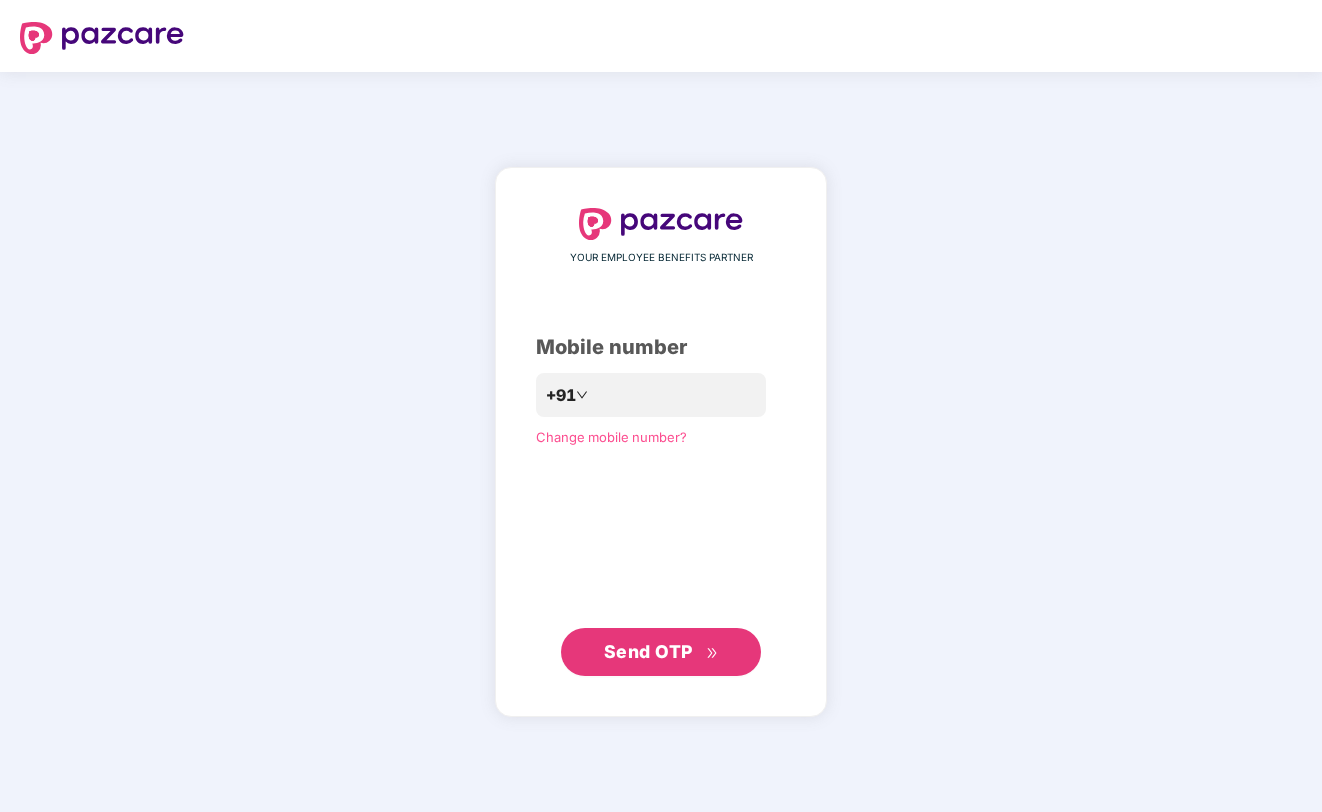 click on "Send OTP" at bounding box center [661, 652] 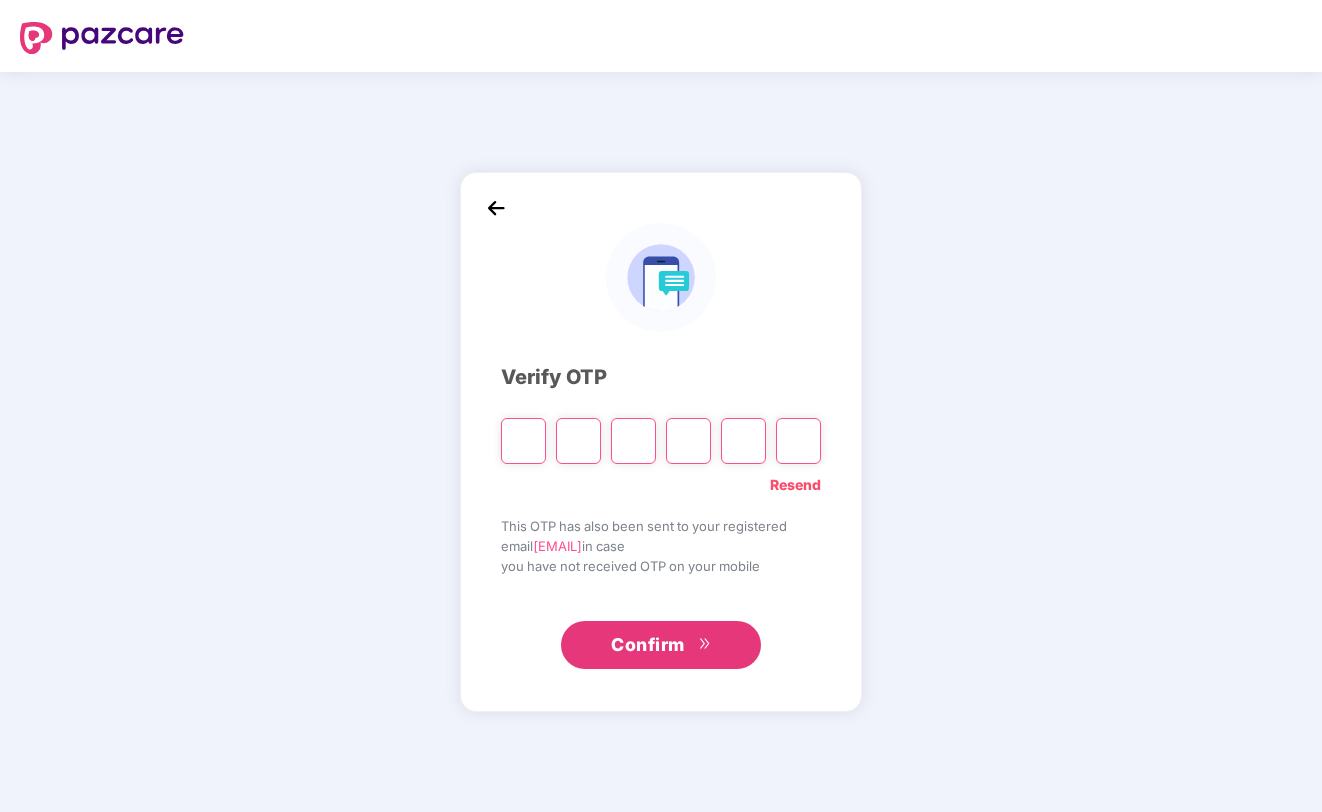 type on "*" 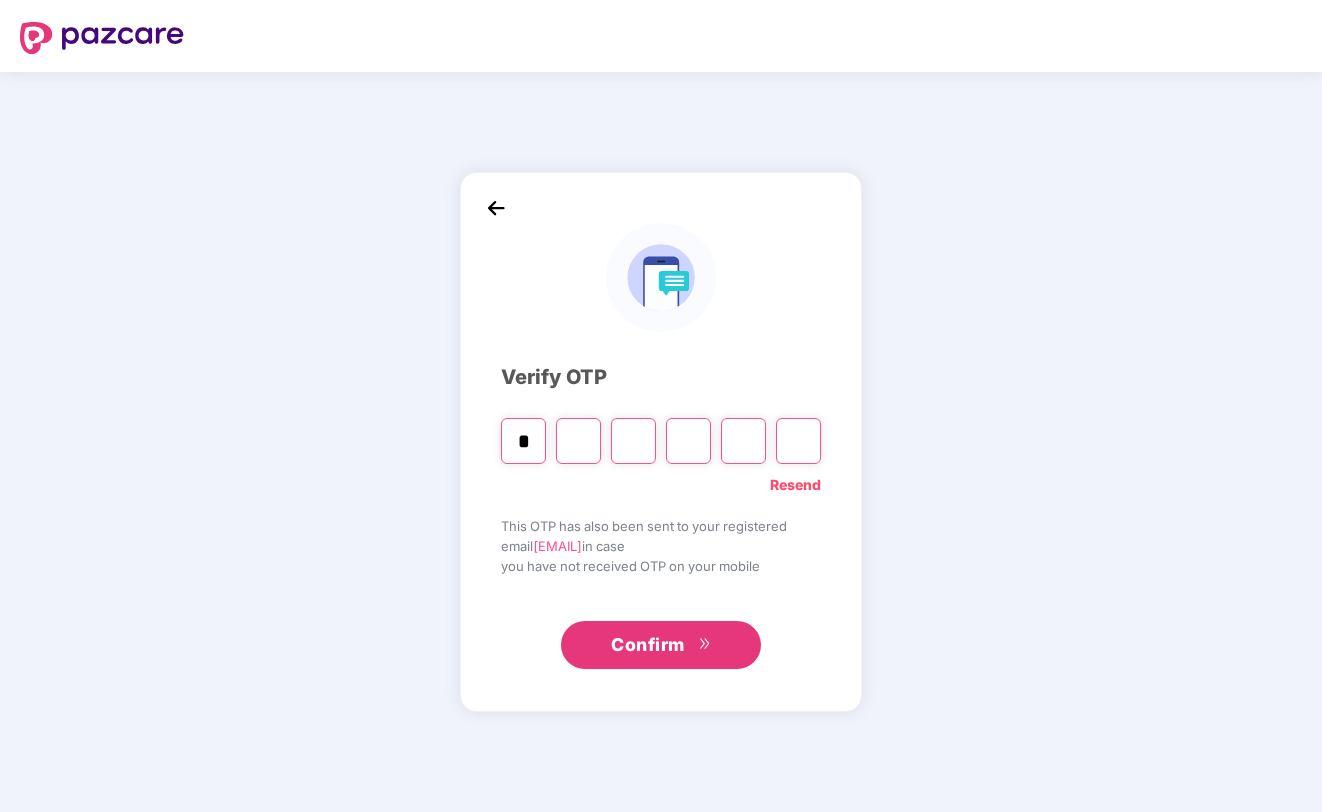 type on "*" 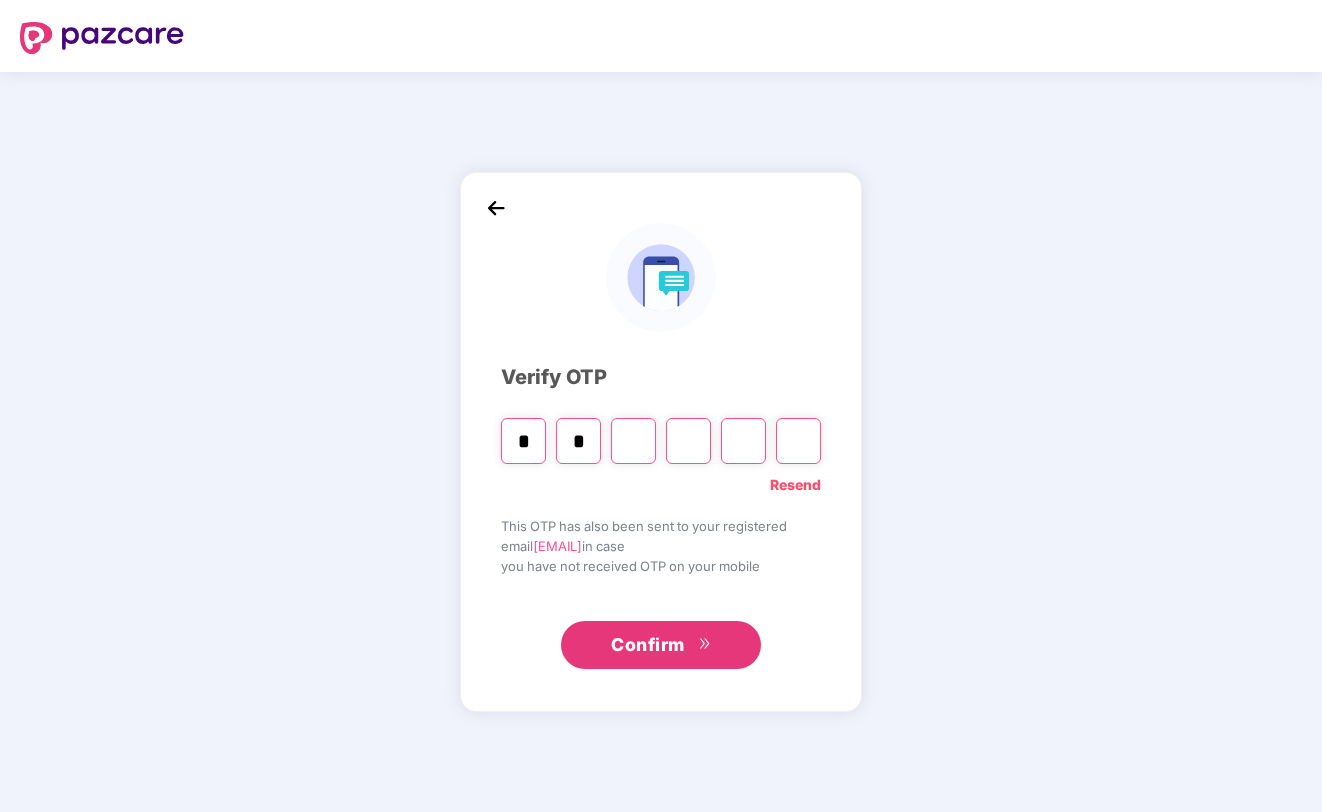 type on "*" 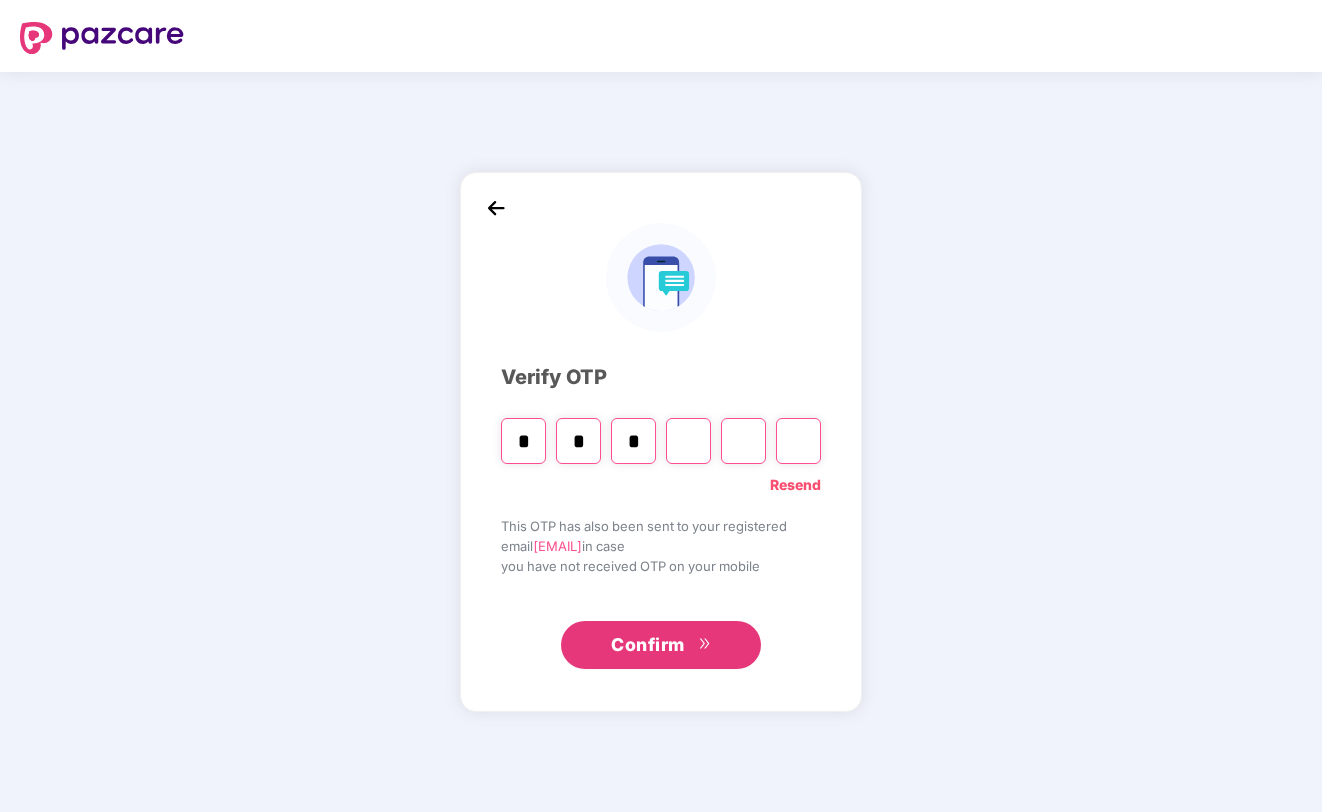 type on "*" 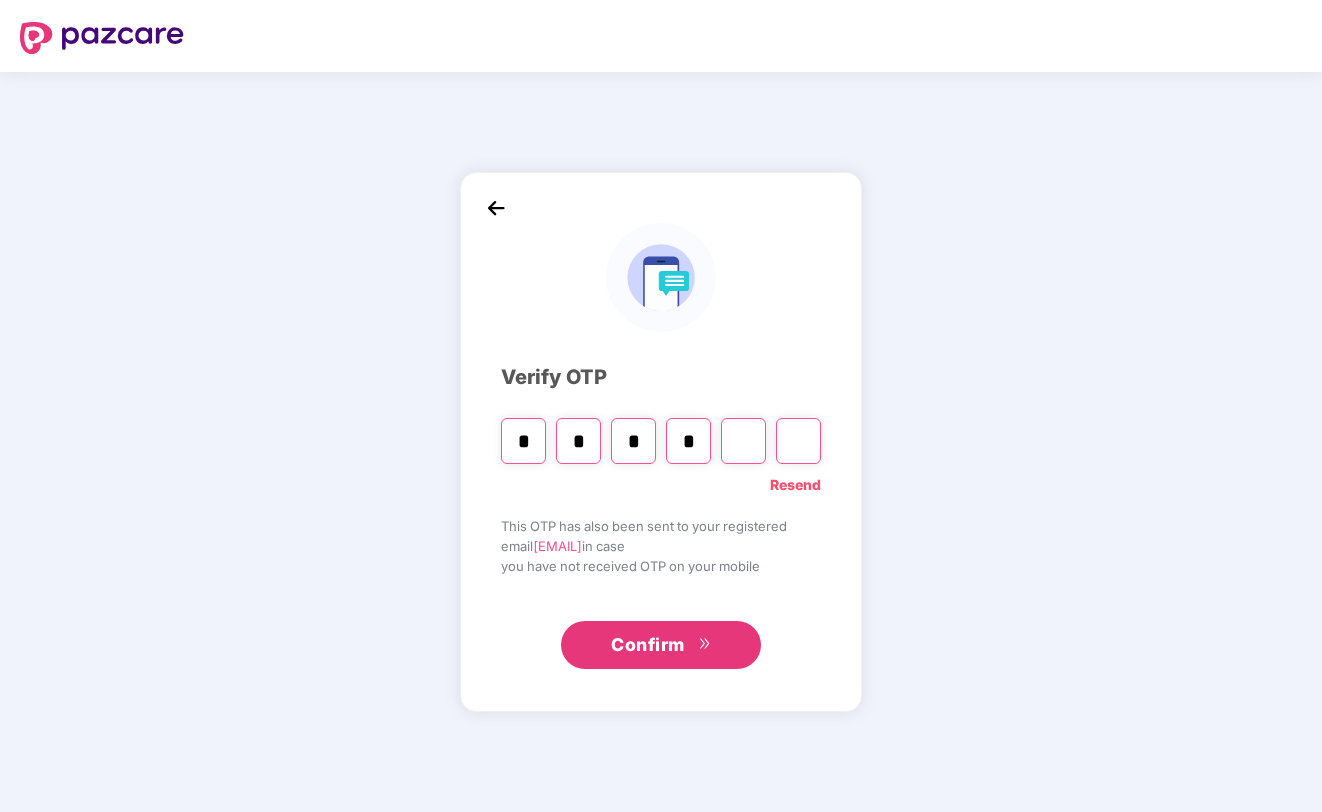 type on "*" 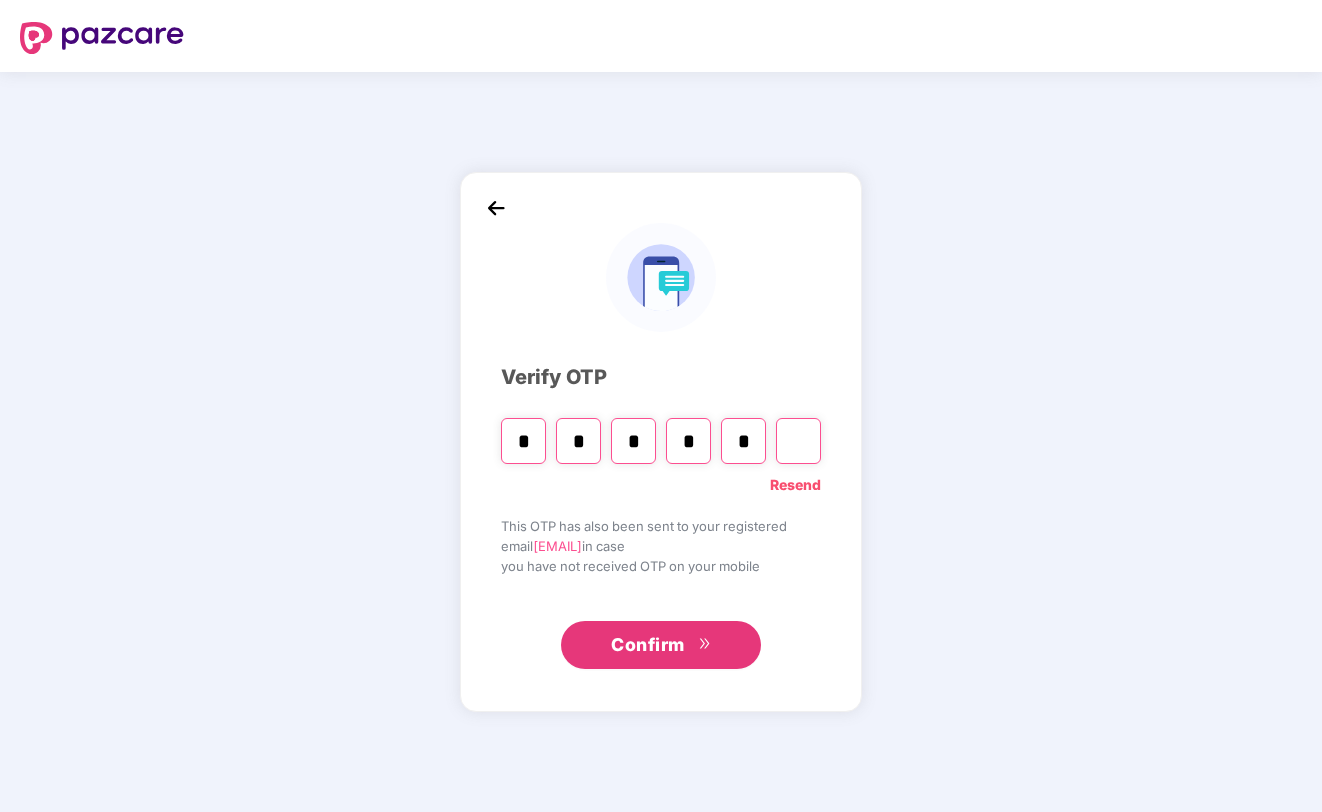 type on "*" 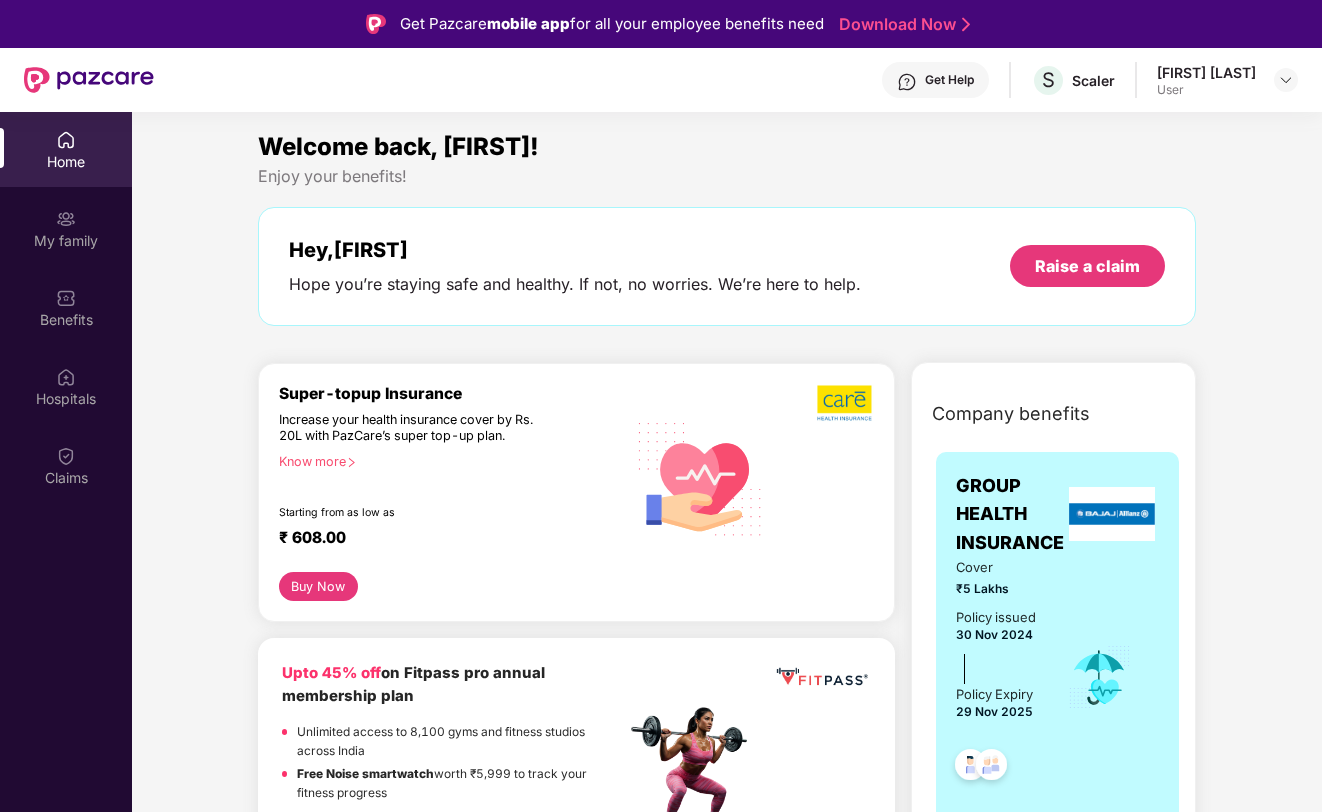 scroll, scrollTop: 58, scrollLeft: 0, axis: vertical 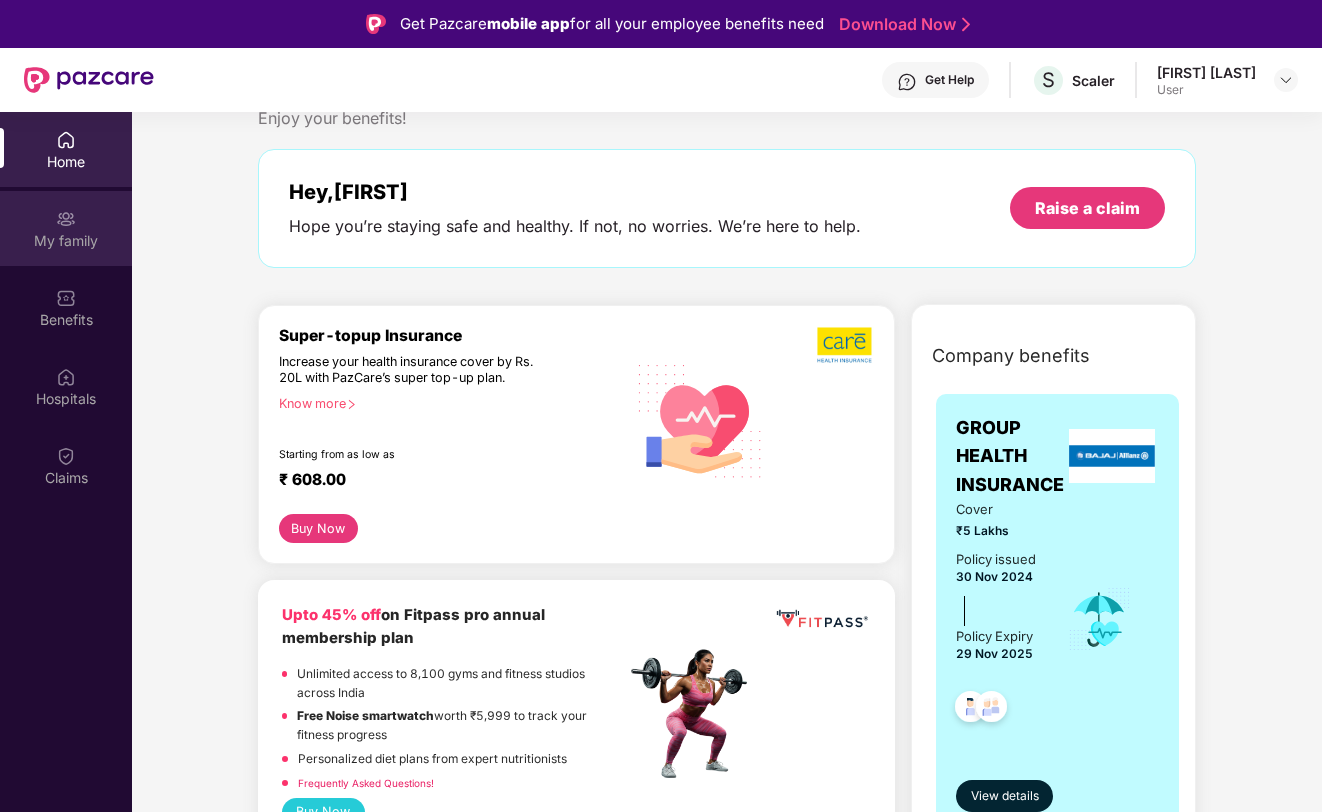 click on "My family" at bounding box center [66, 241] 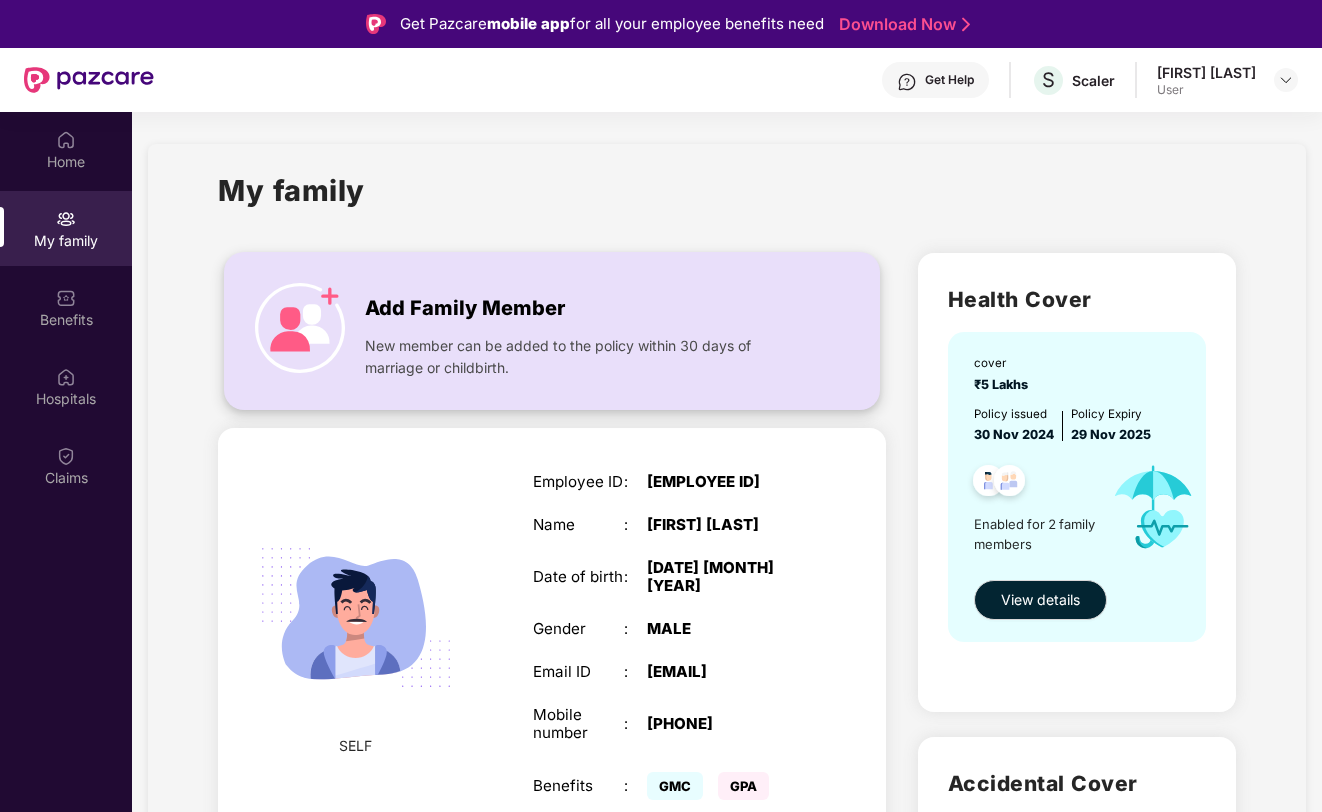 scroll, scrollTop: 14, scrollLeft: 0, axis: vertical 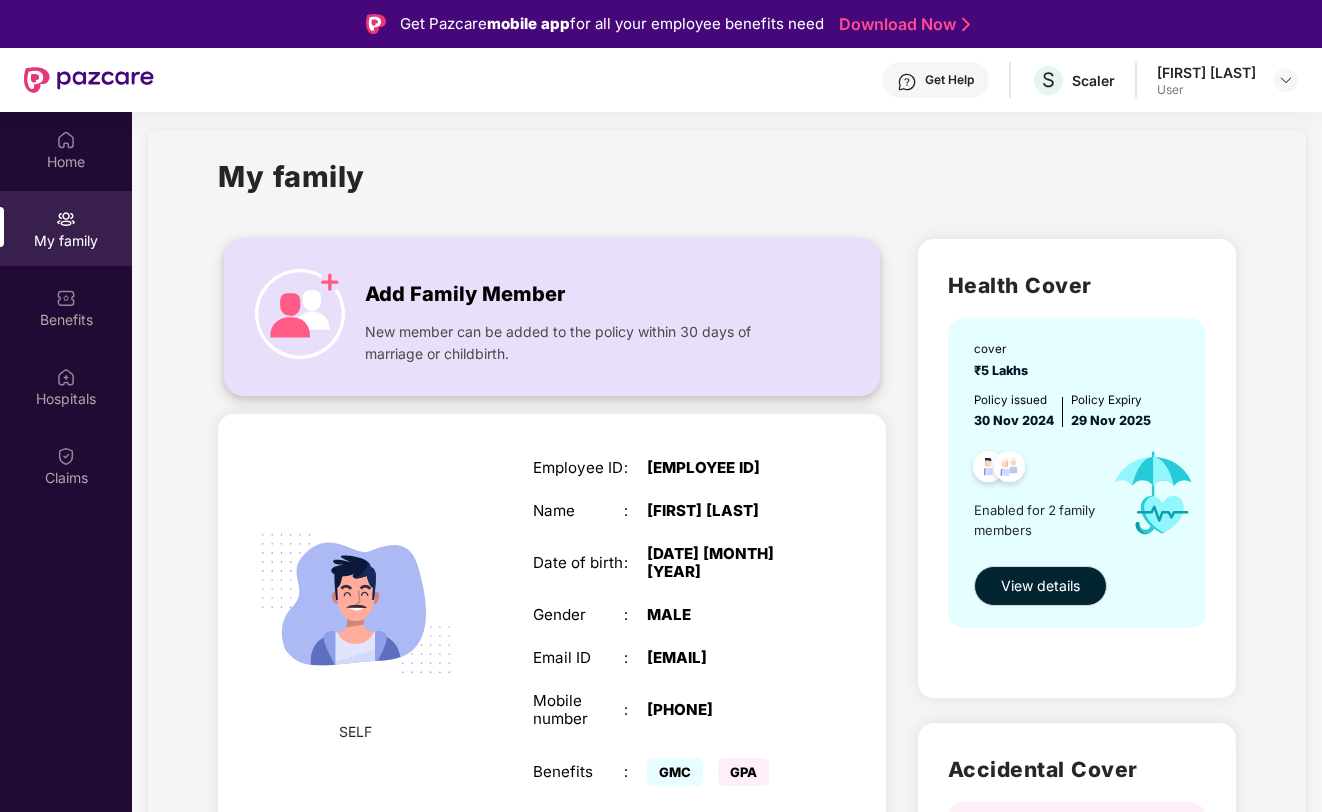 click on "New member can be added to the policy within 30 days of marriage or childbirth." at bounding box center [587, 343] 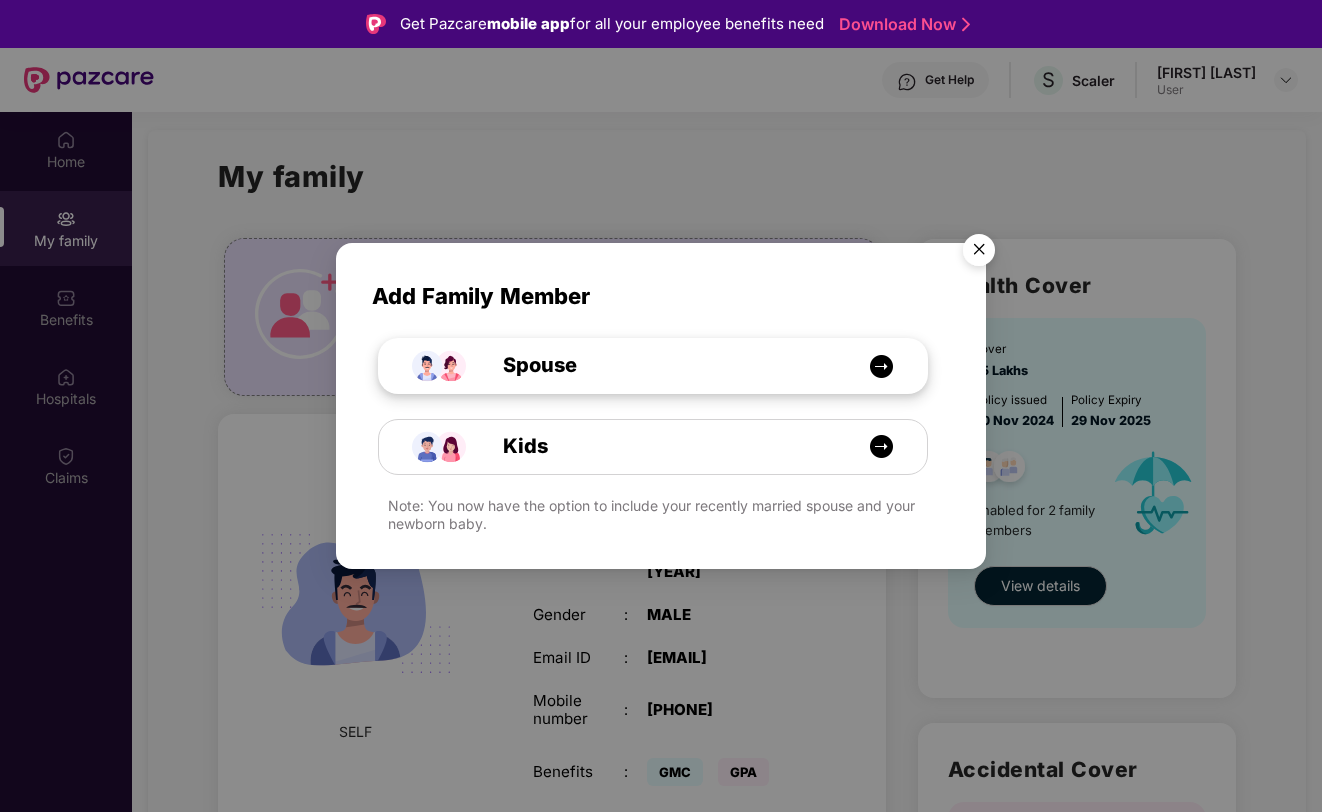 click on "Spouse" at bounding box center (663, 365) 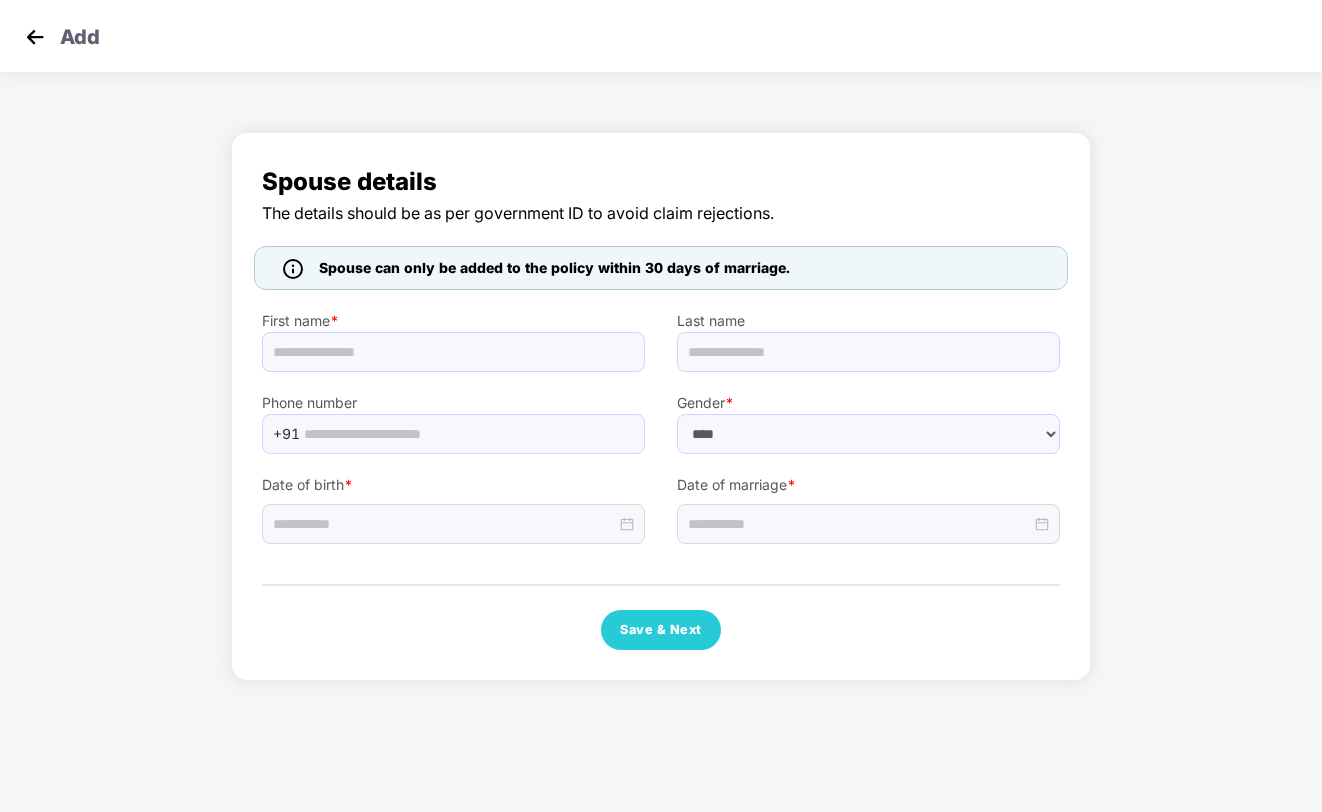 select on "******" 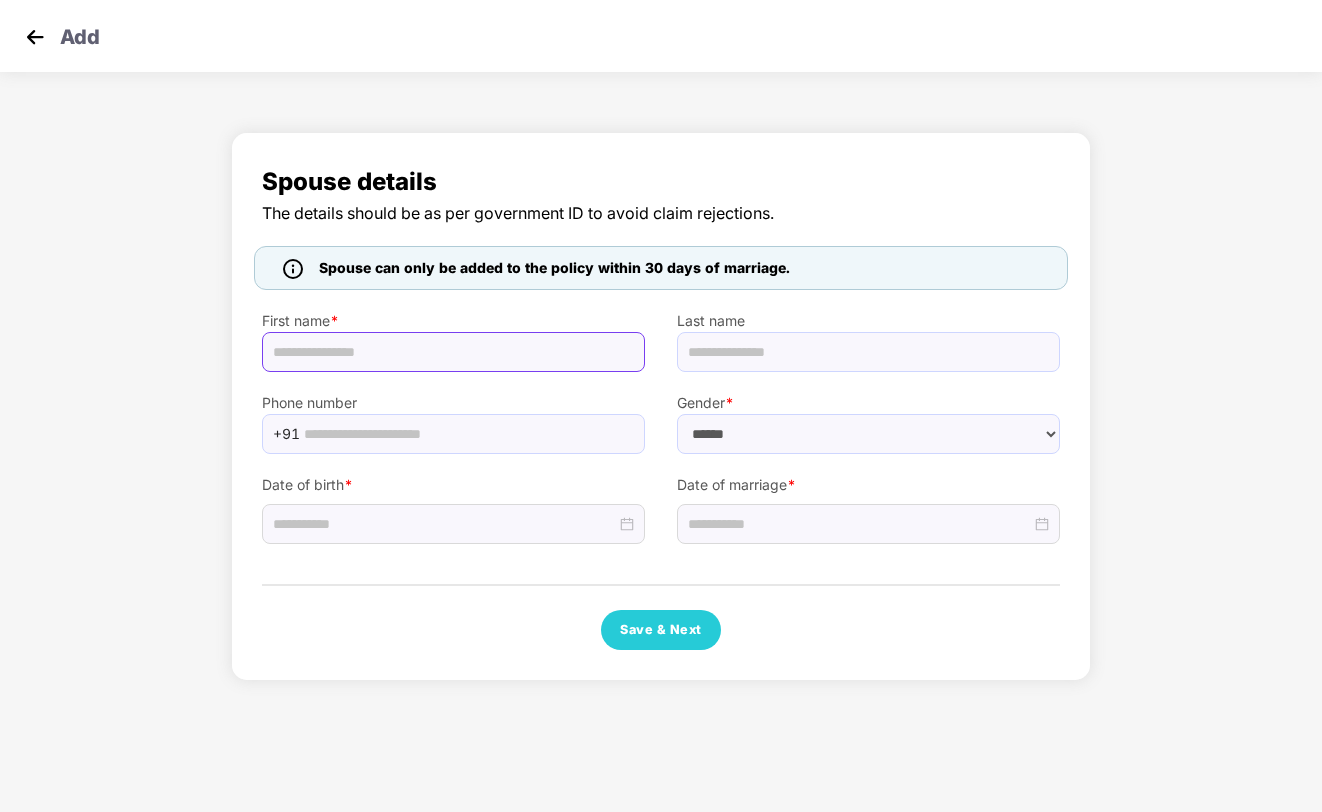 click at bounding box center (453, 352) 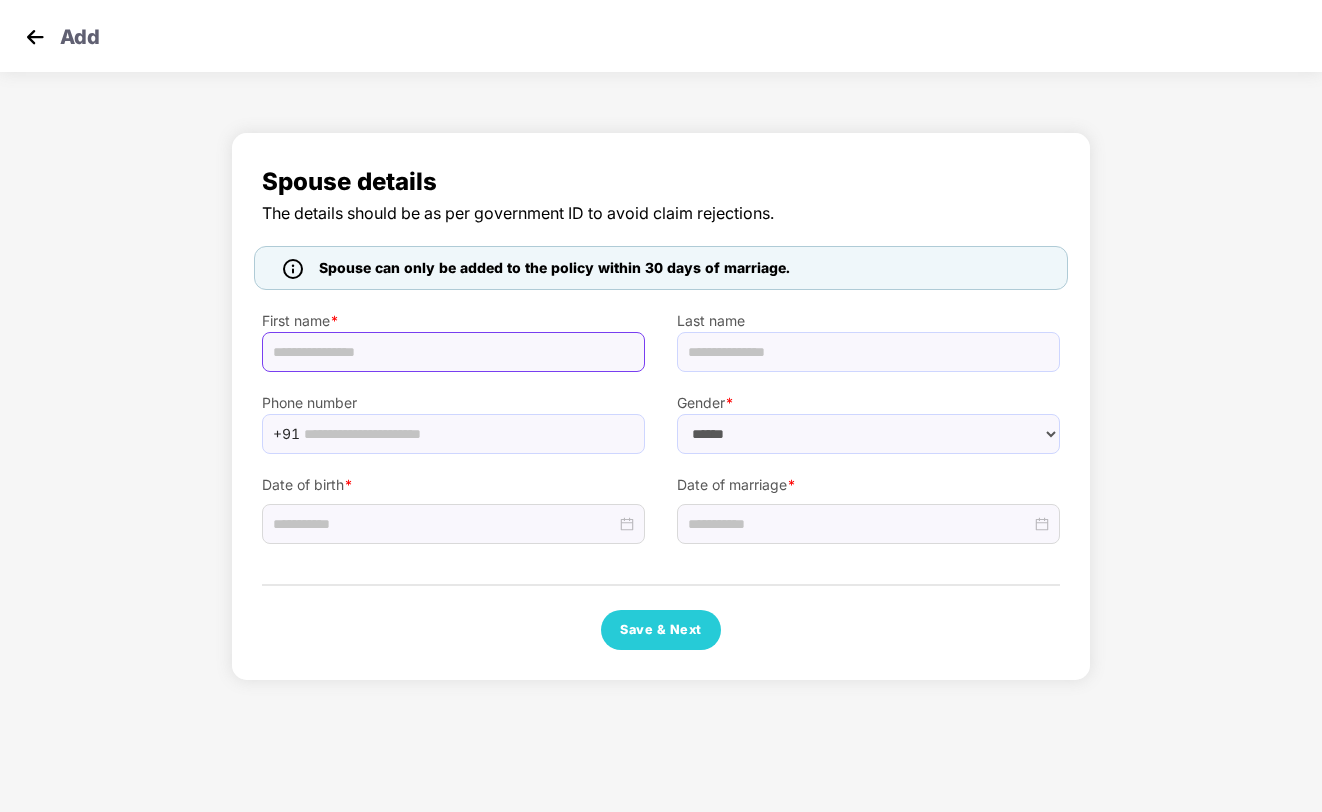 type on "*" 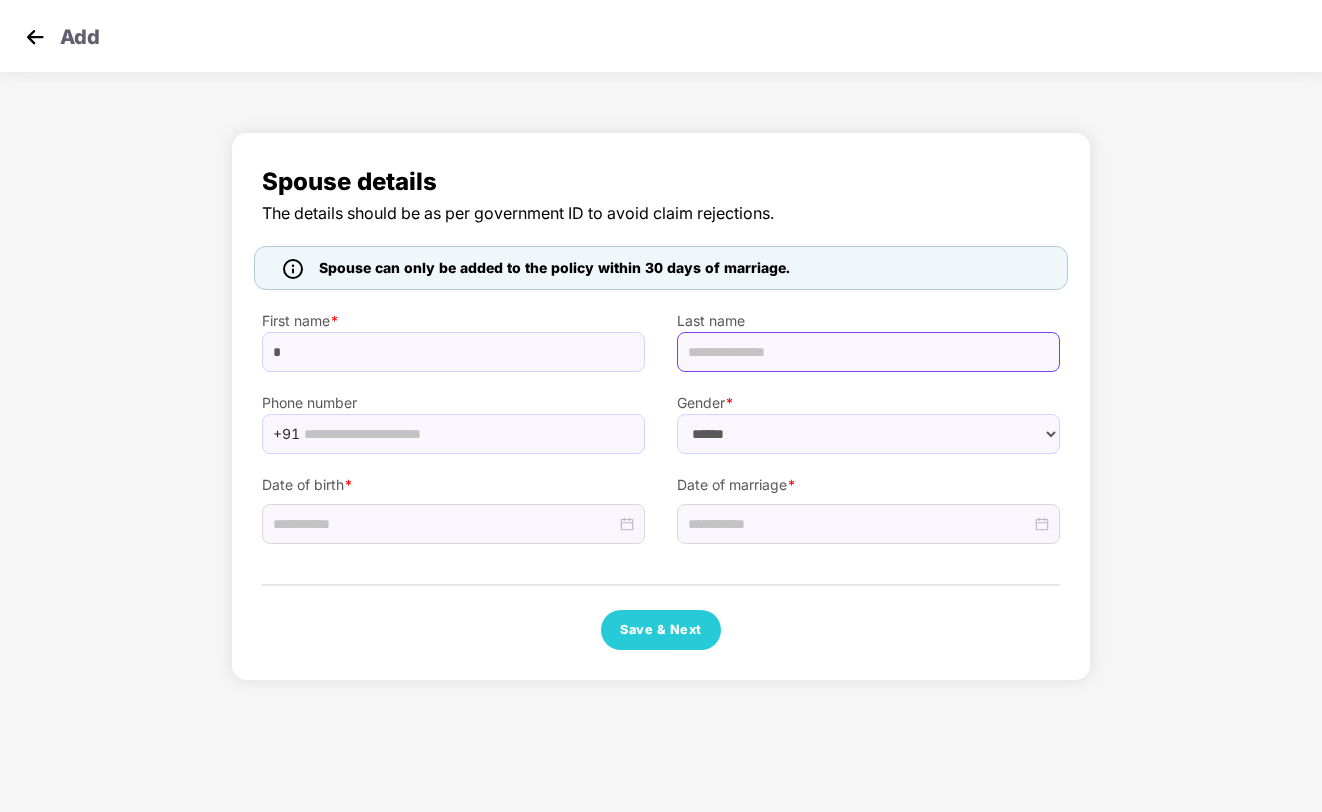 click at bounding box center (868, 352) 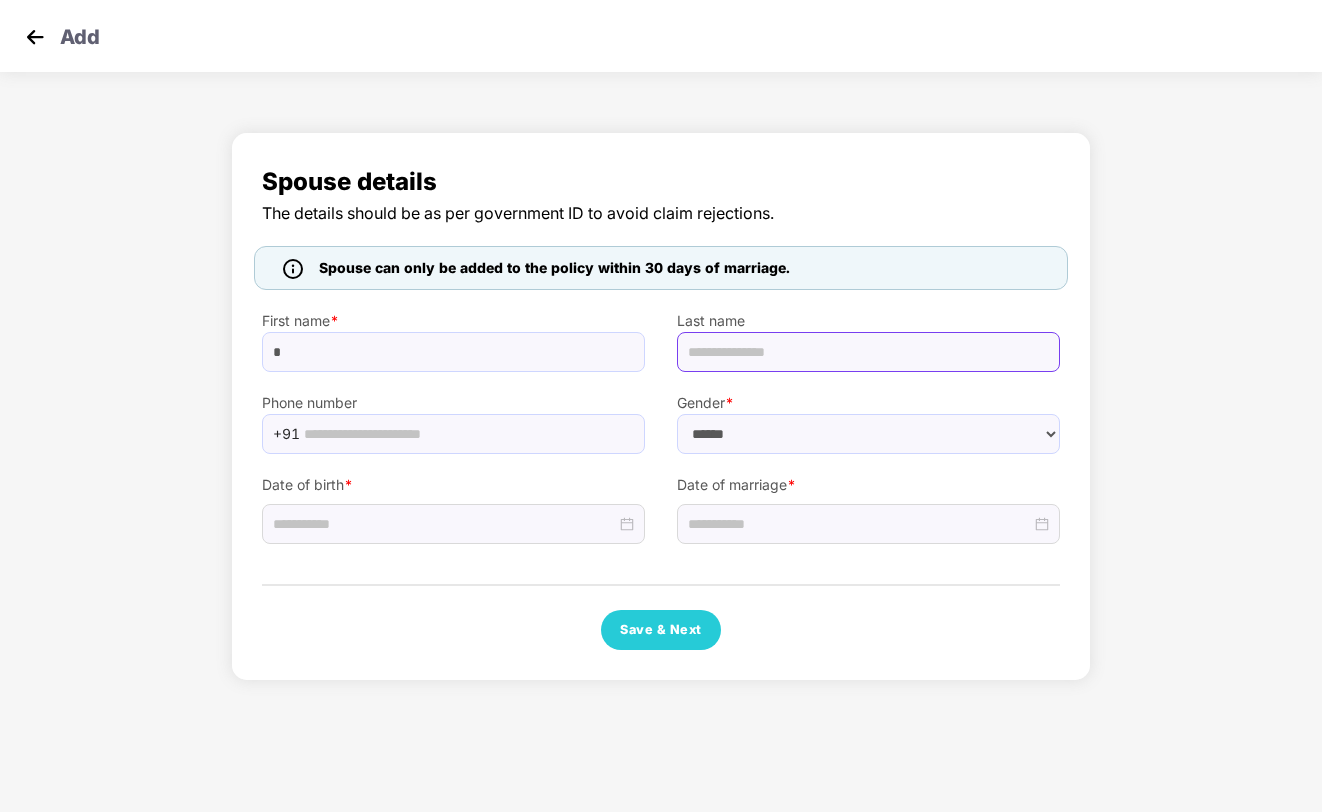 type on "*******" 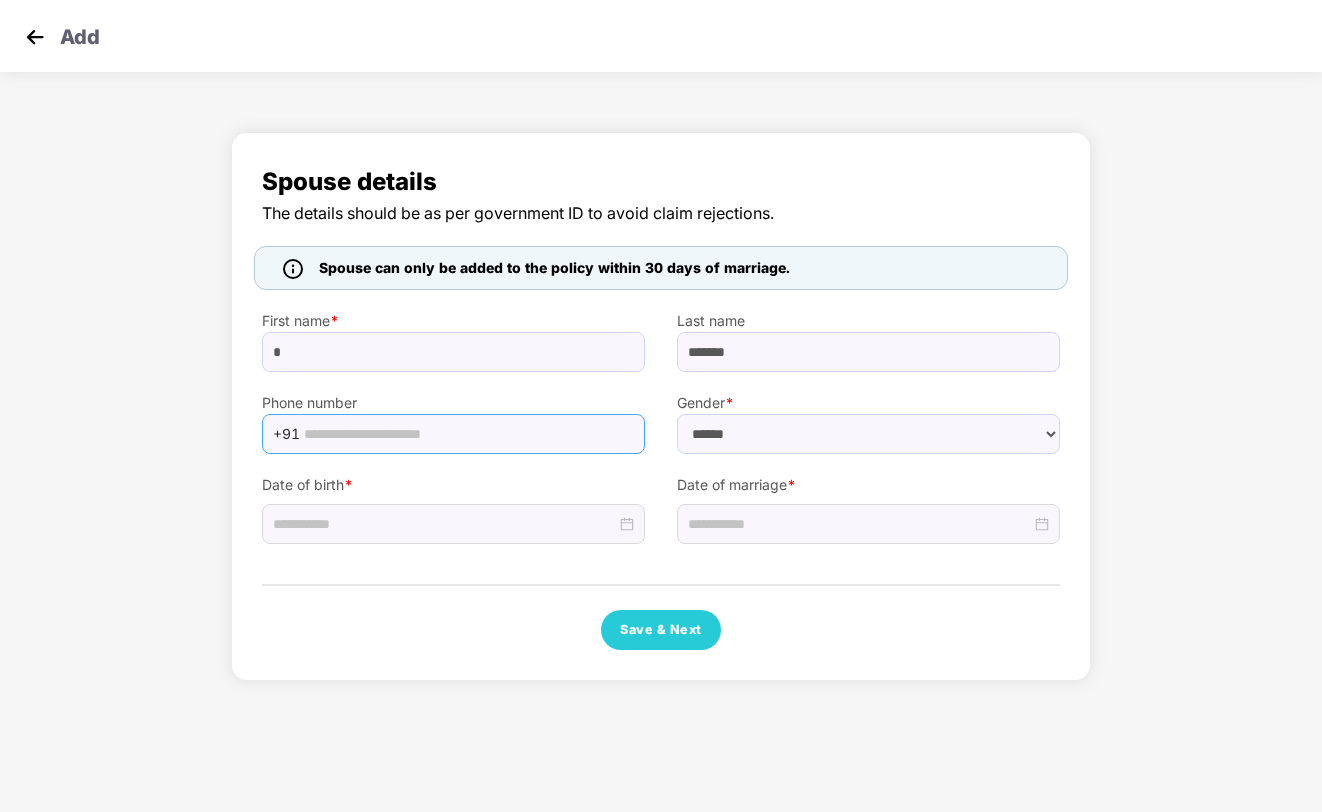 click at bounding box center (468, 434) 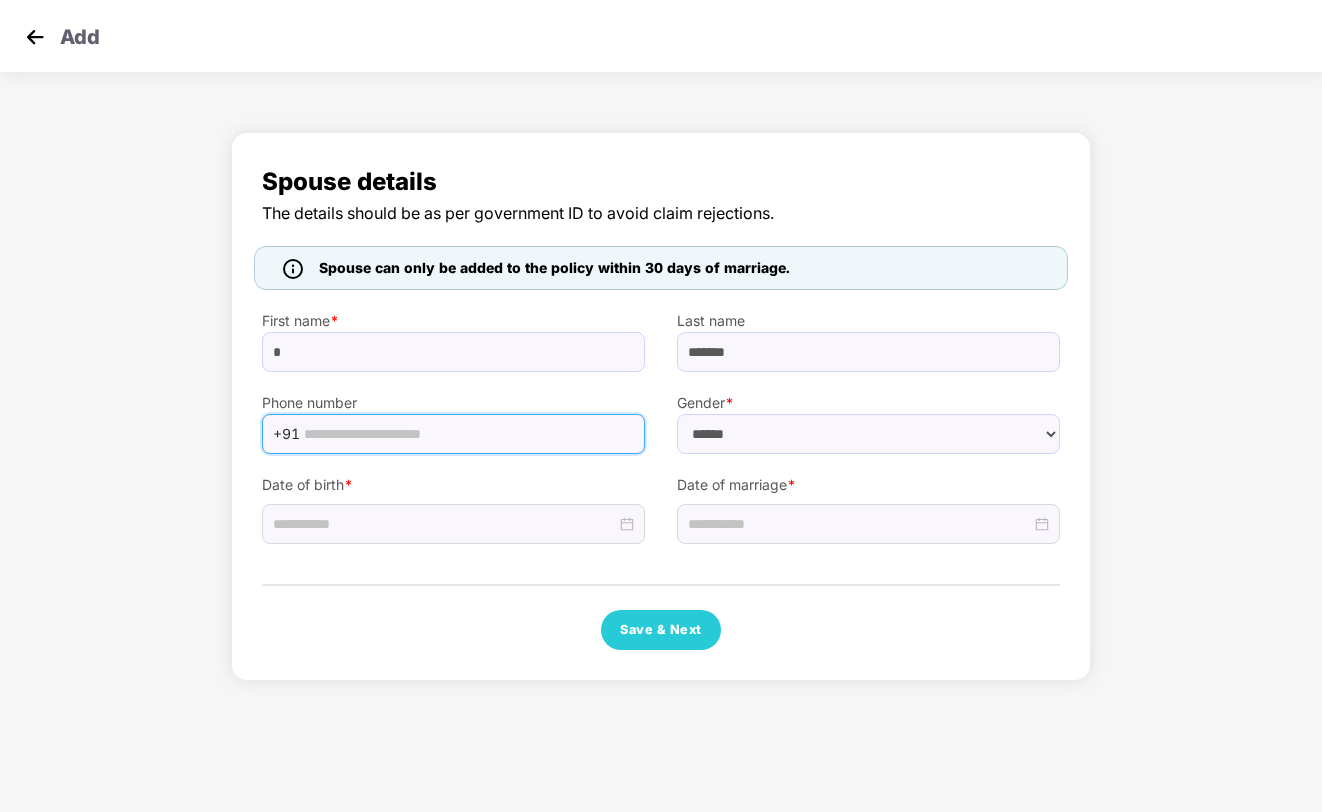 type on "**********" 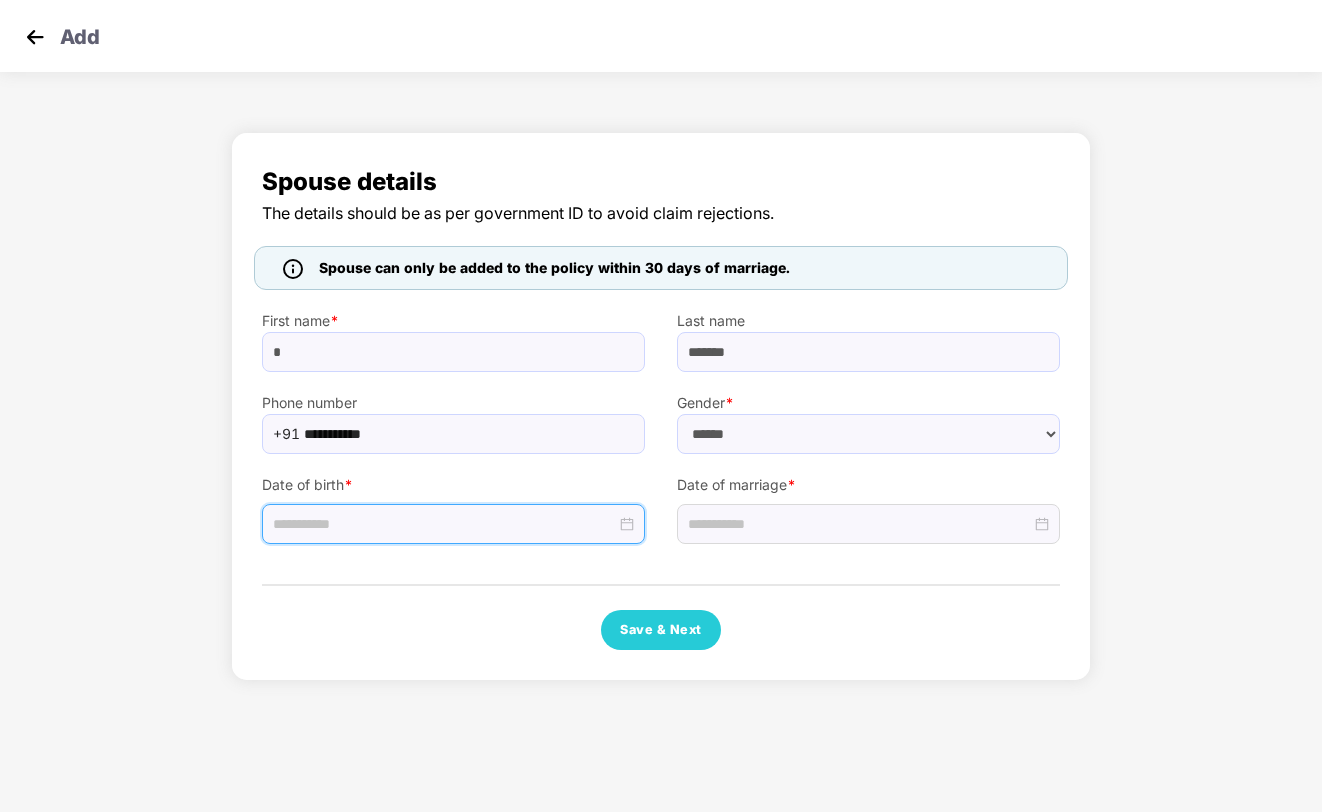 click at bounding box center (444, 524) 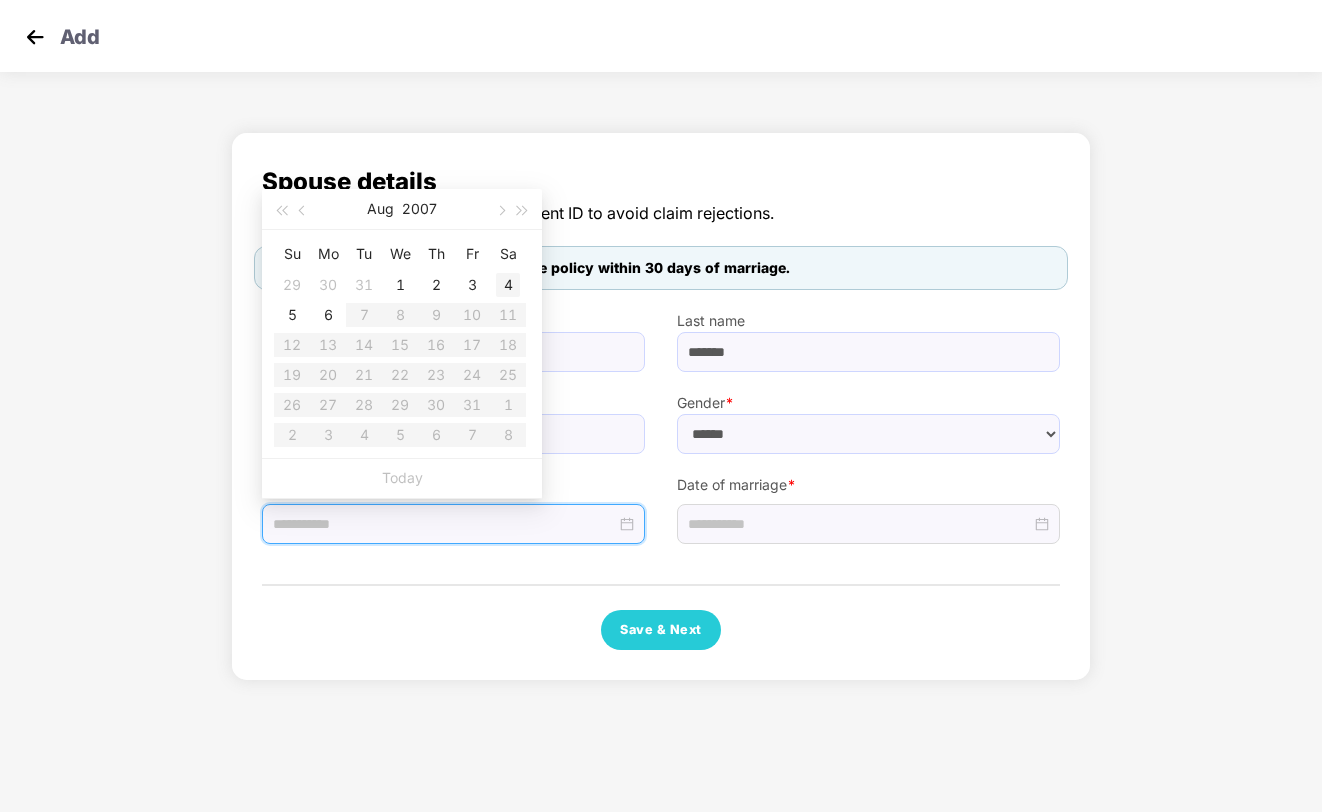 type on "**********" 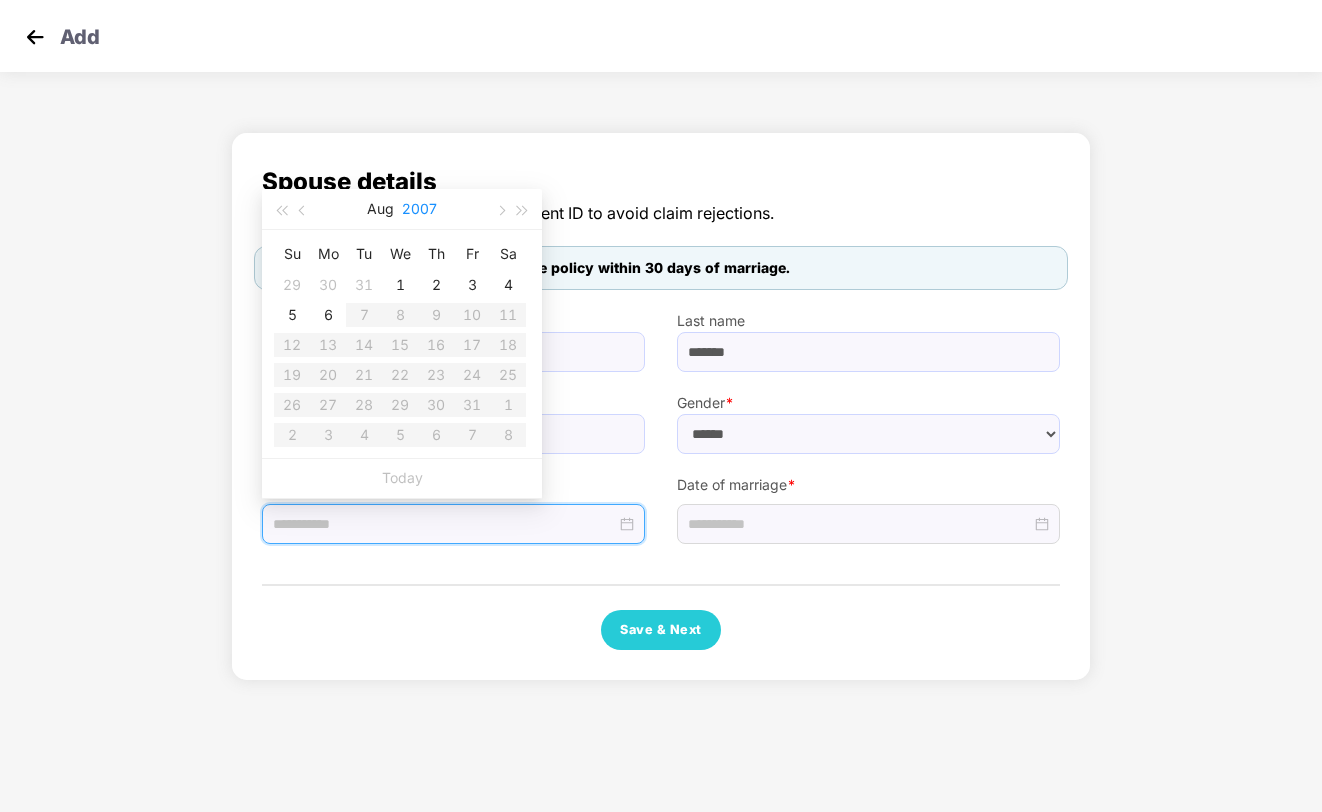 click on "2007" at bounding box center [419, 209] 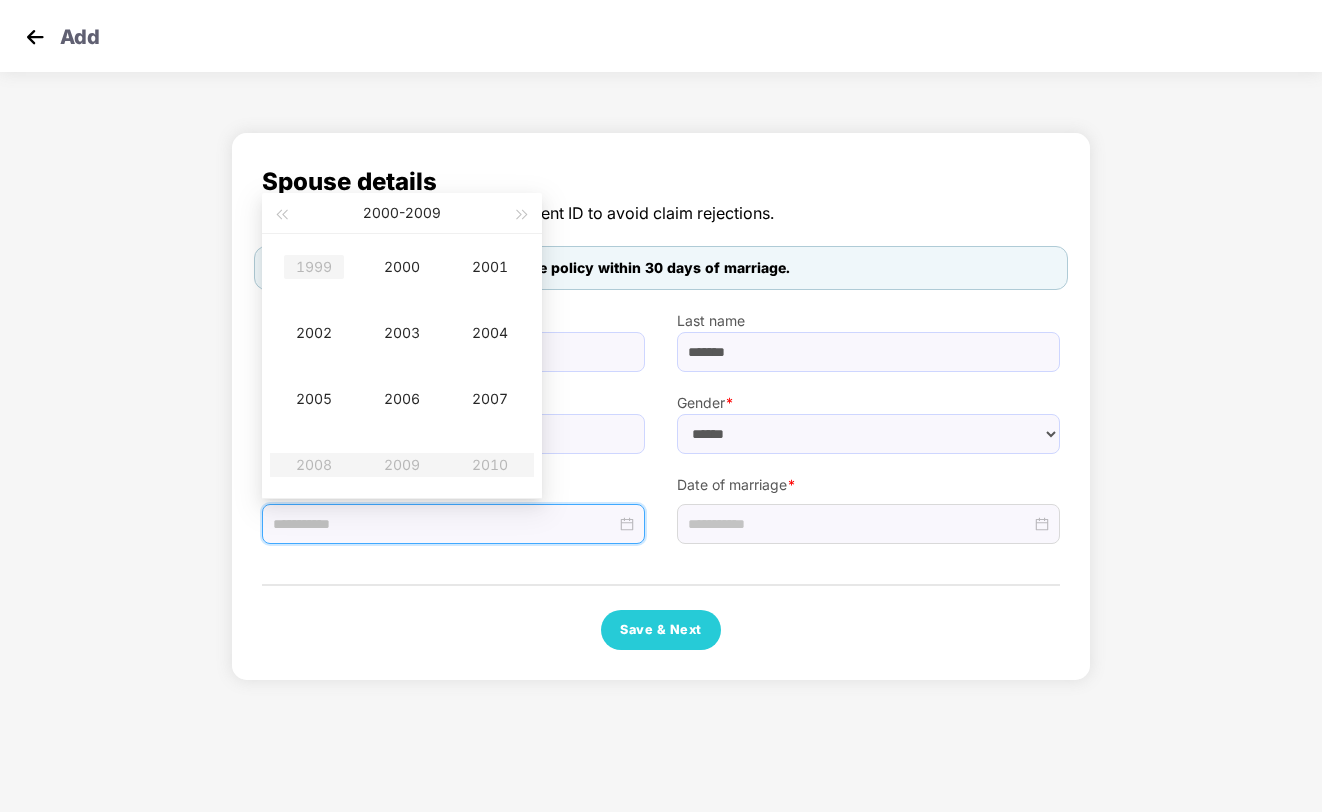 type on "**********" 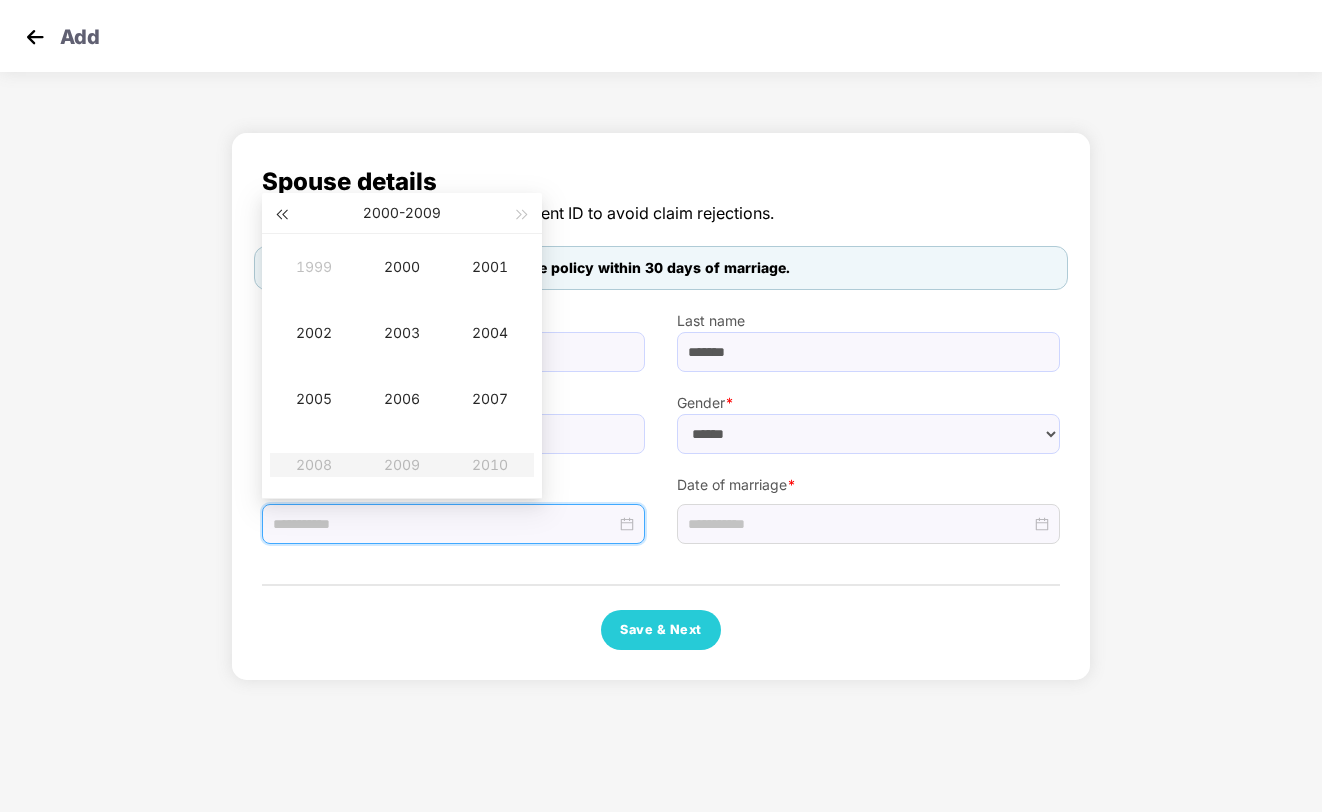 click at bounding box center (281, 215) 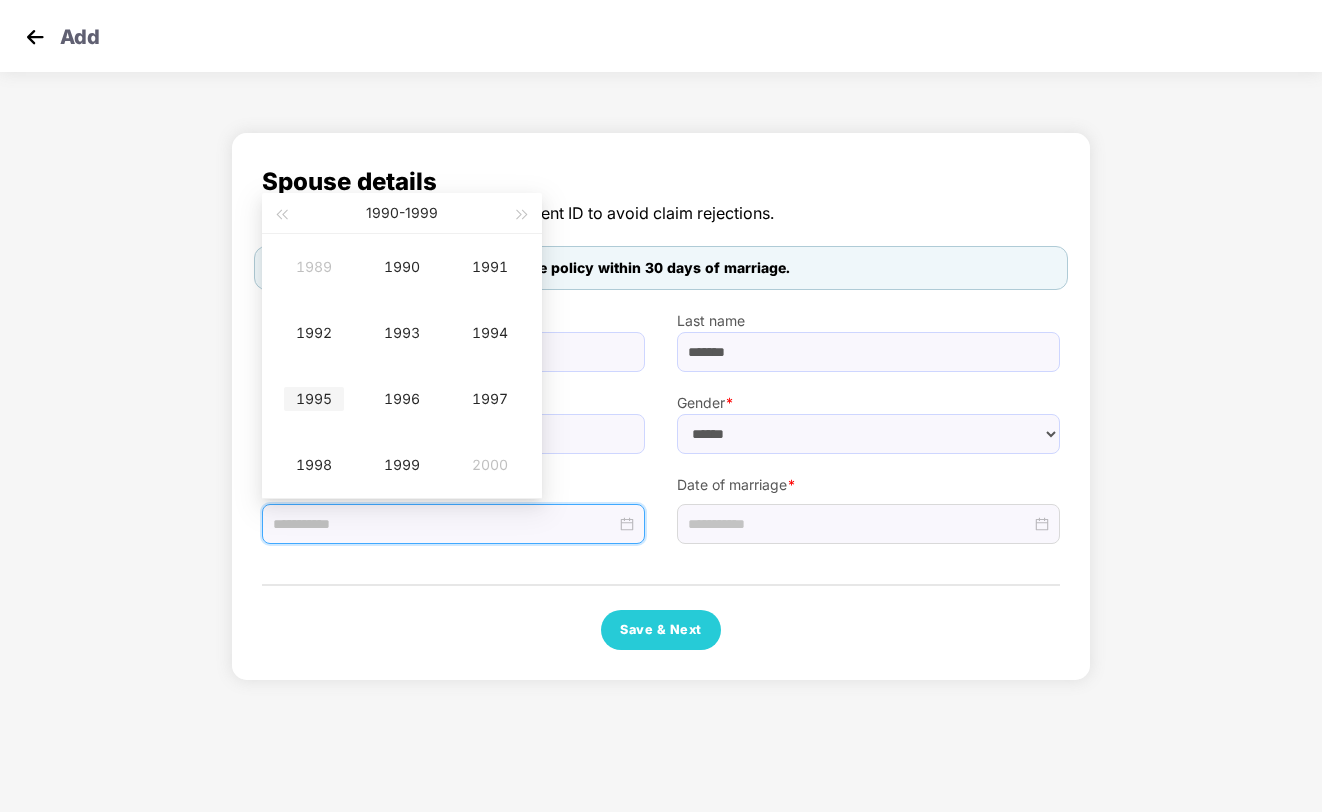 type on "**********" 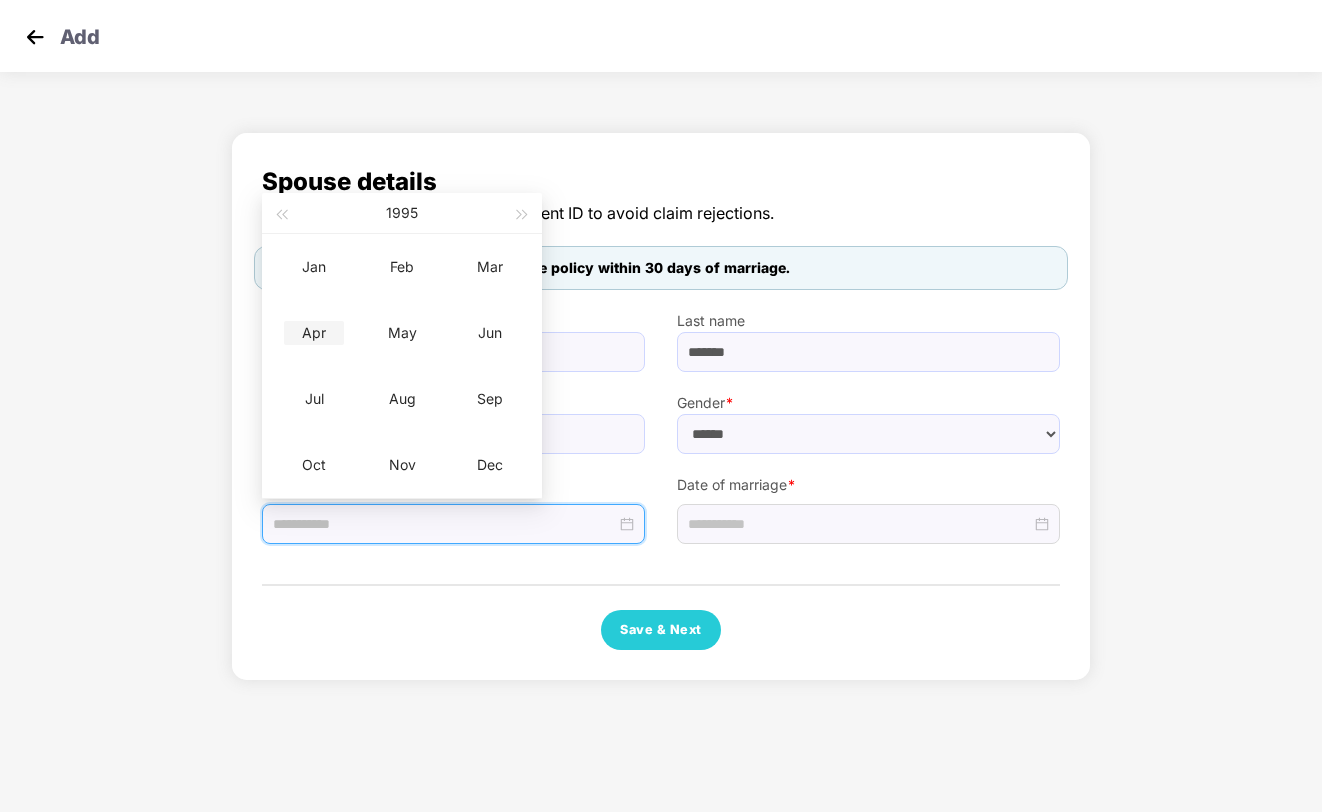 type on "**********" 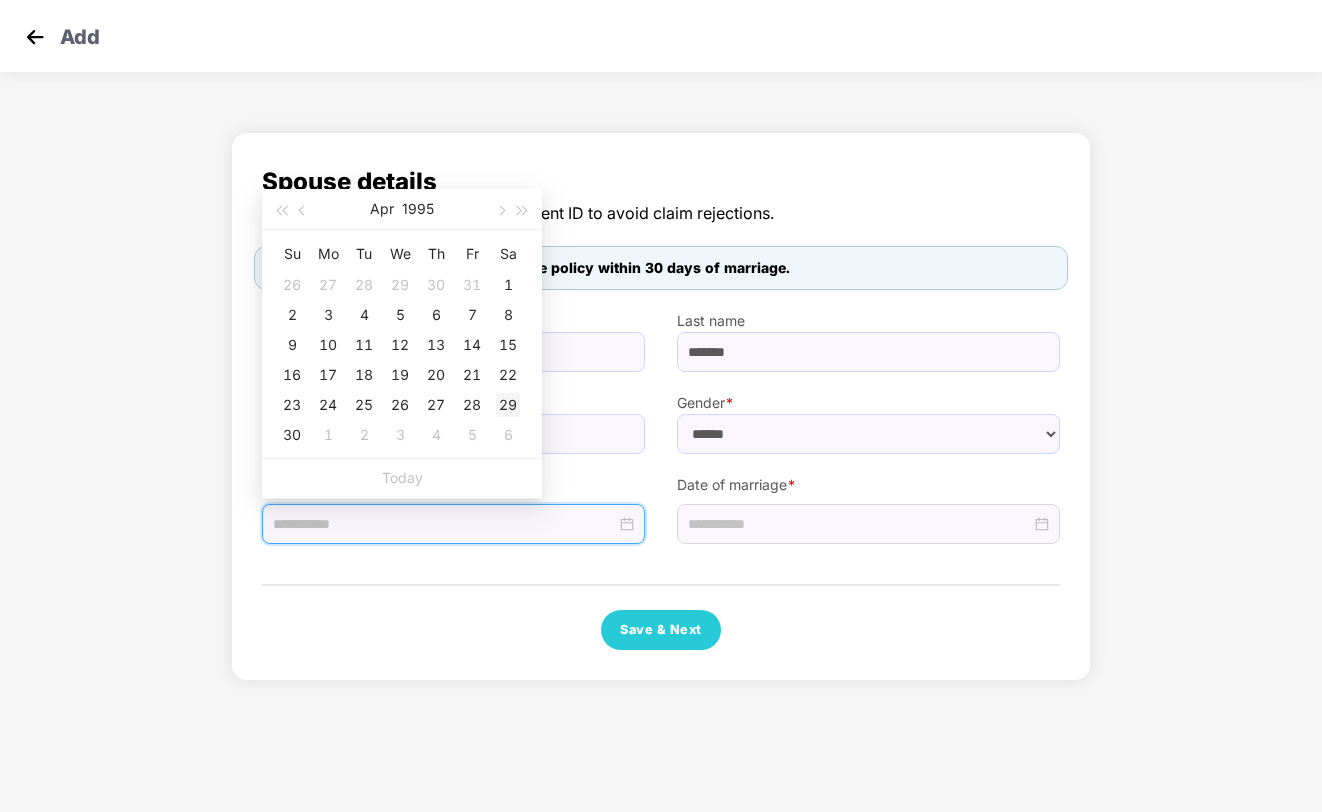 type on "**********" 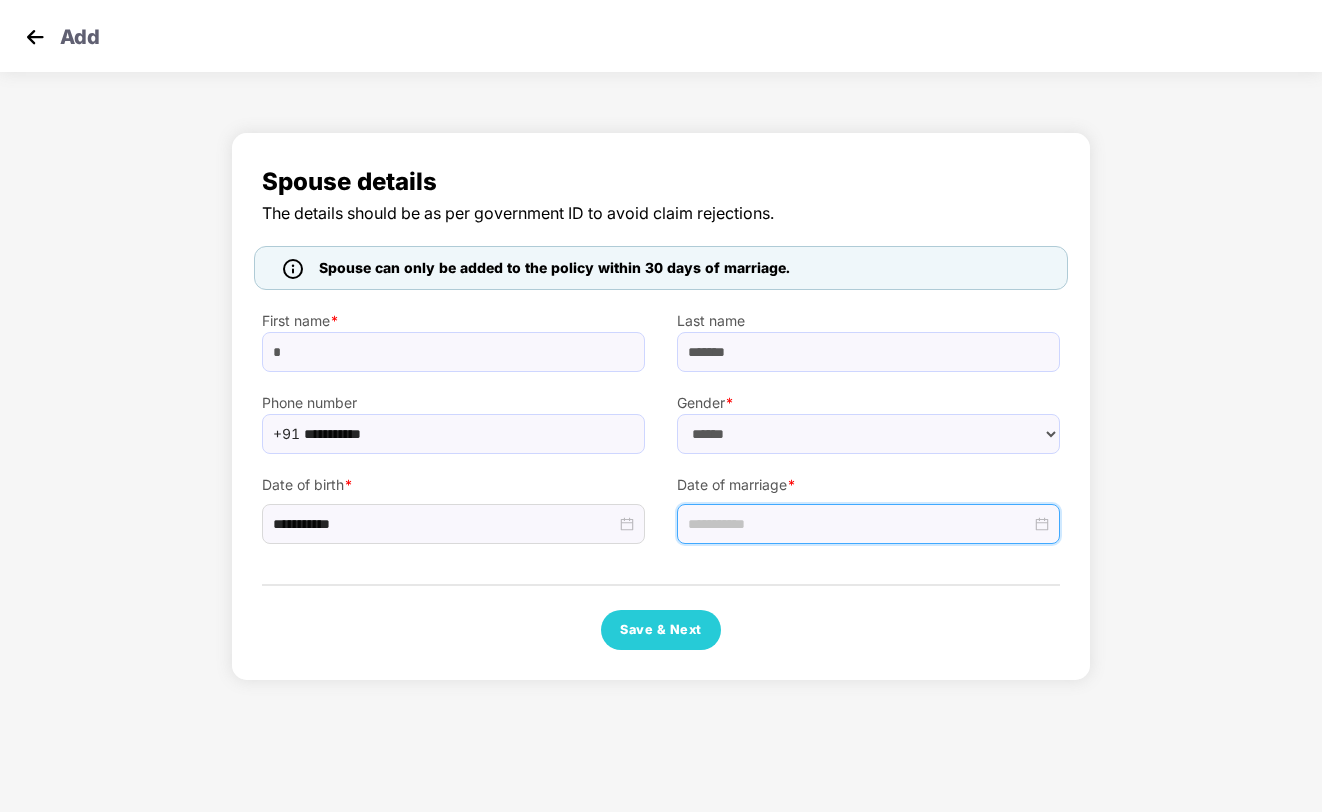 click at bounding box center (859, 524) 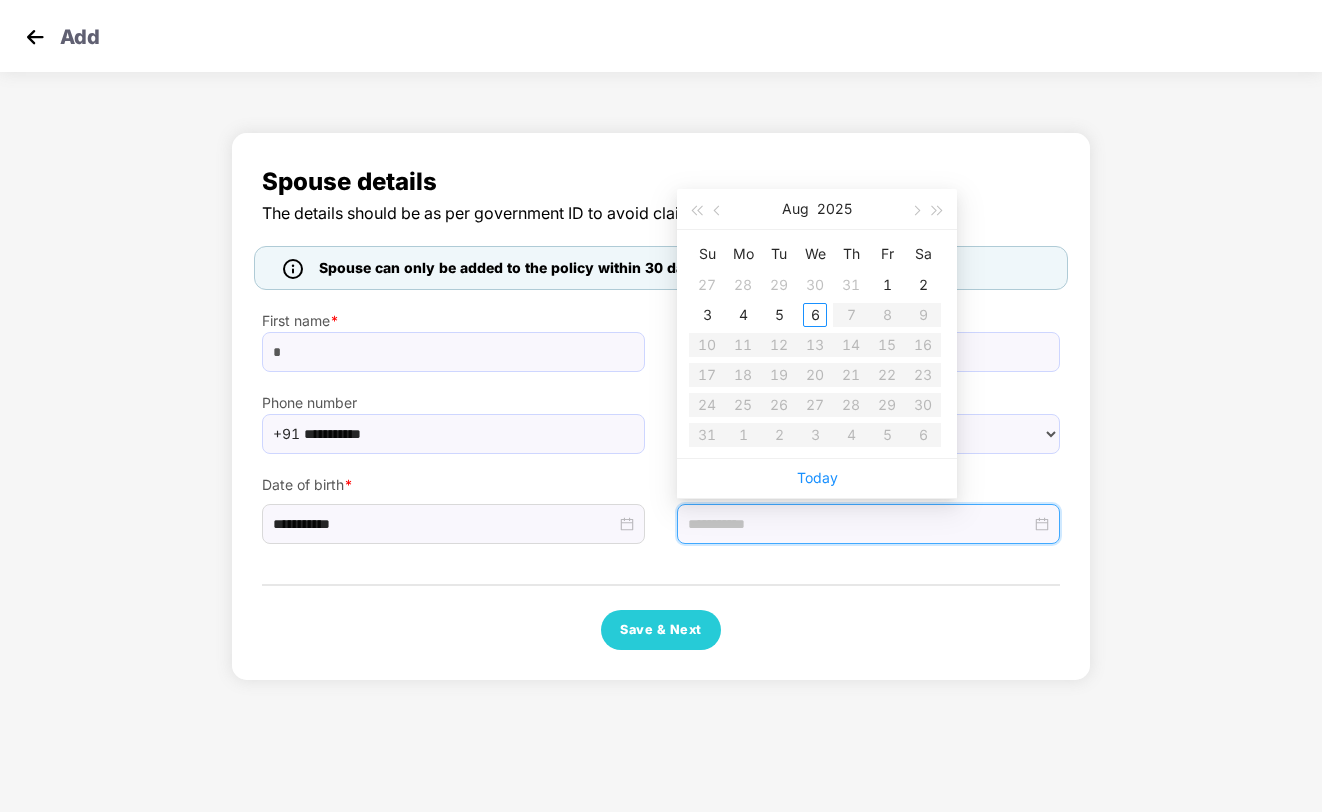 click on "Add" at bounding box center (661, 36) 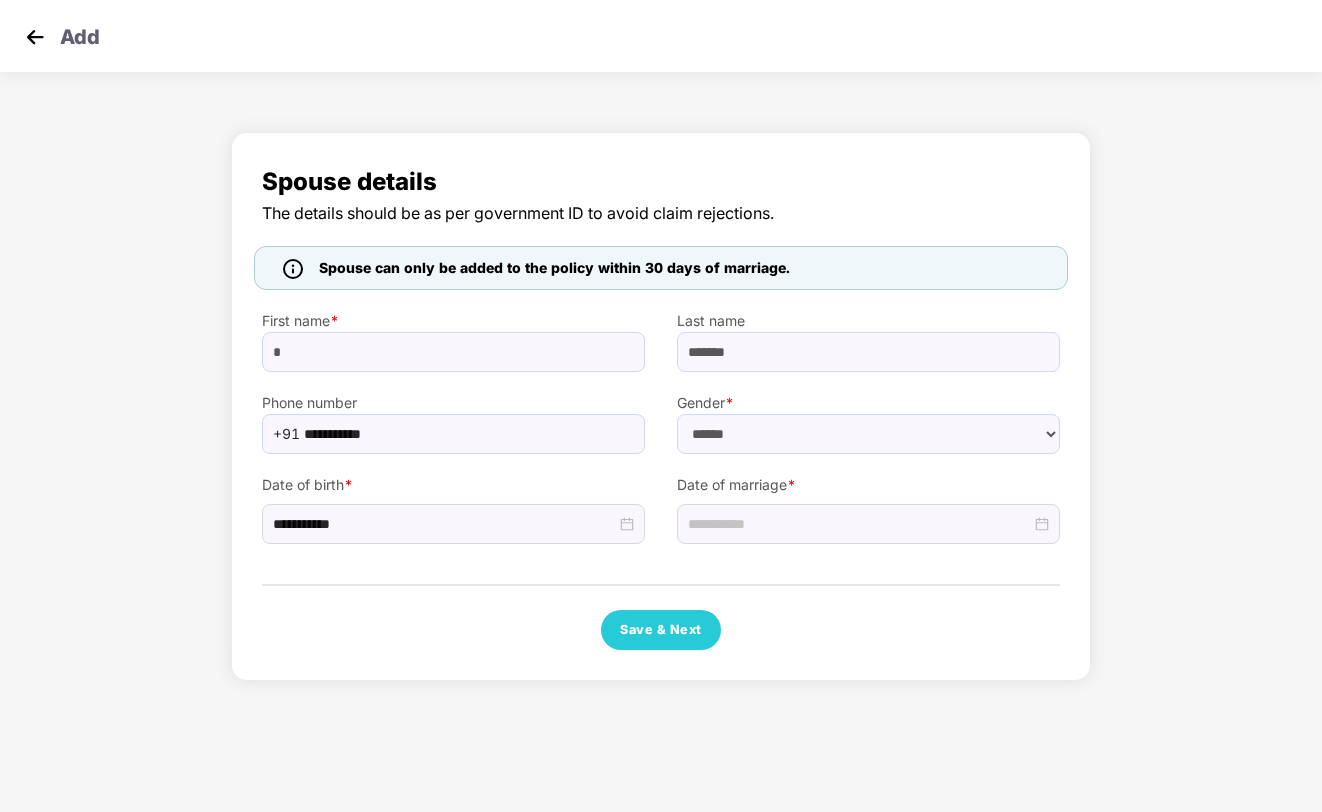 click at bounding box center (35, 37) 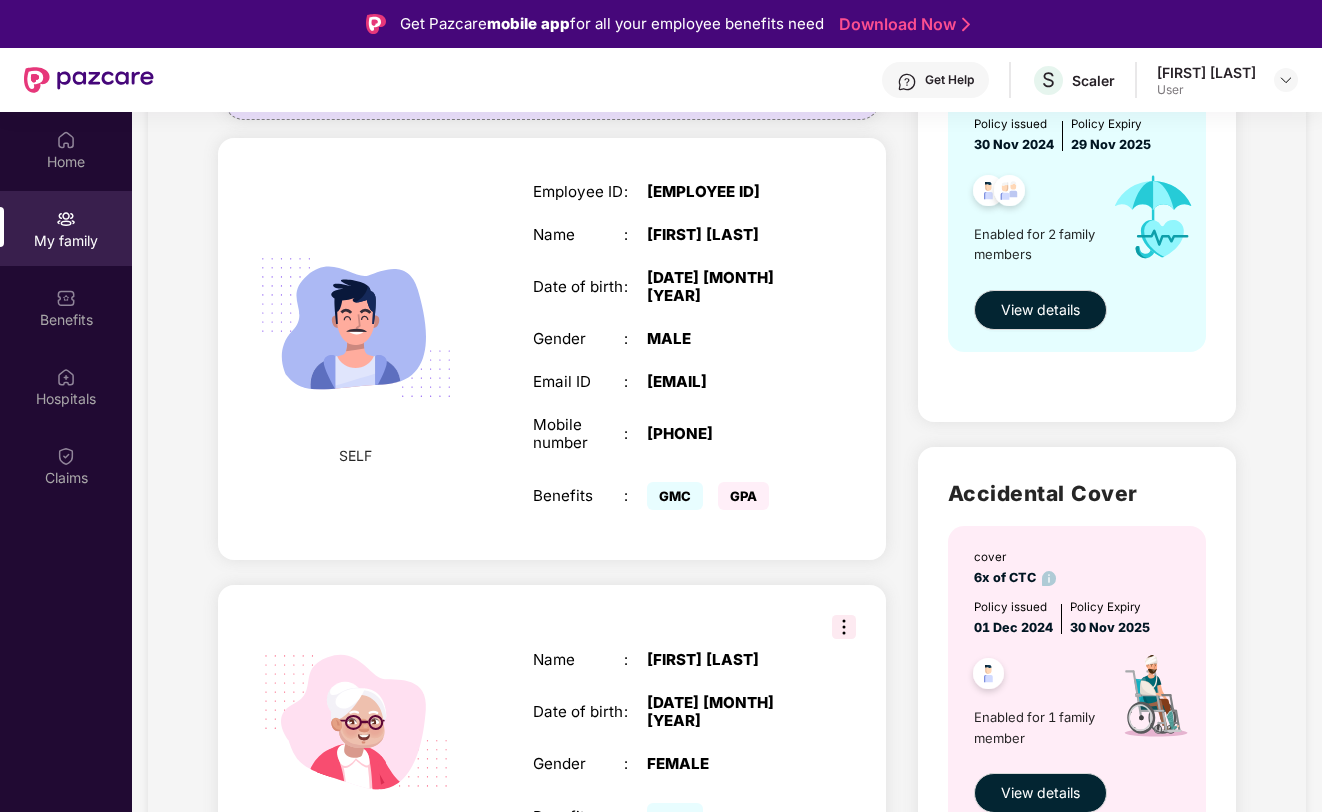 scroll, scrollTop: 352, scrollLeft: 0, axis: vertical 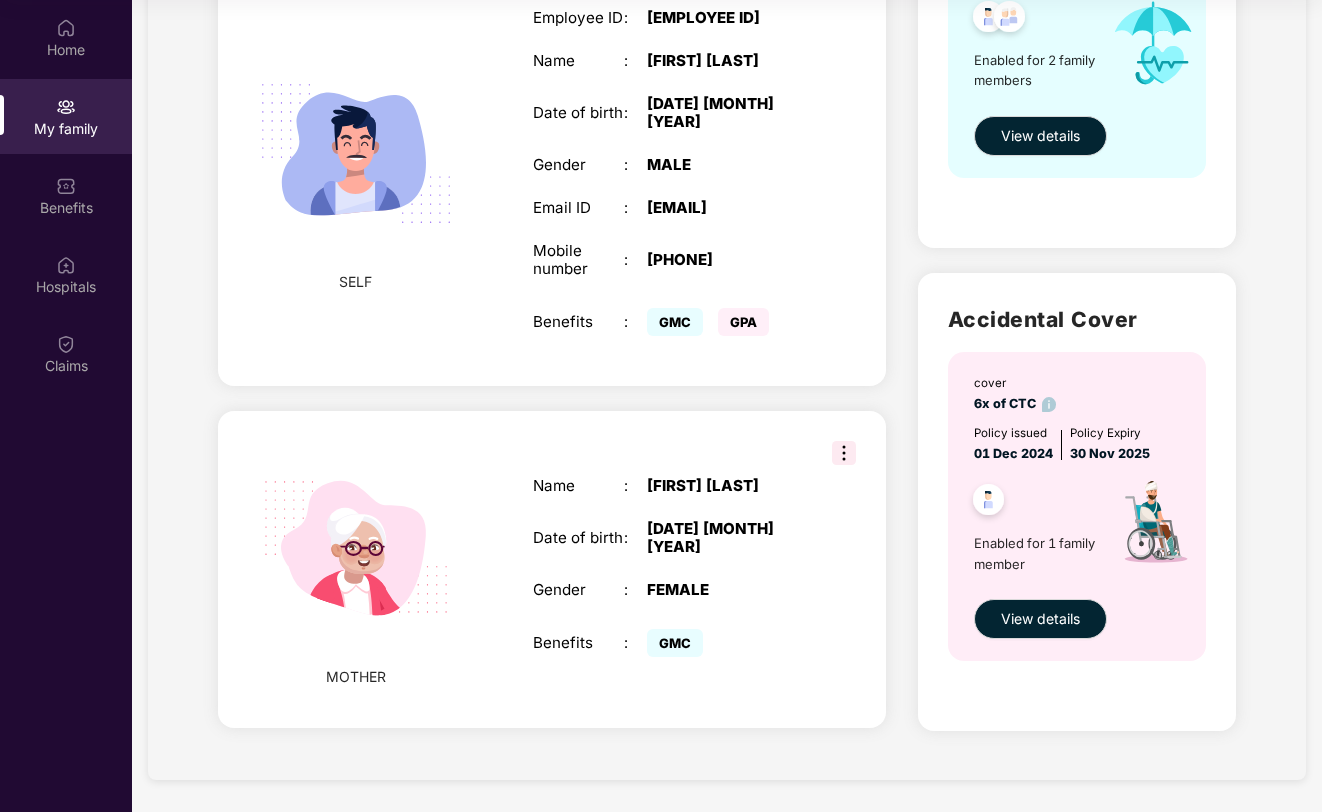 click at bounding box center (844, 453) 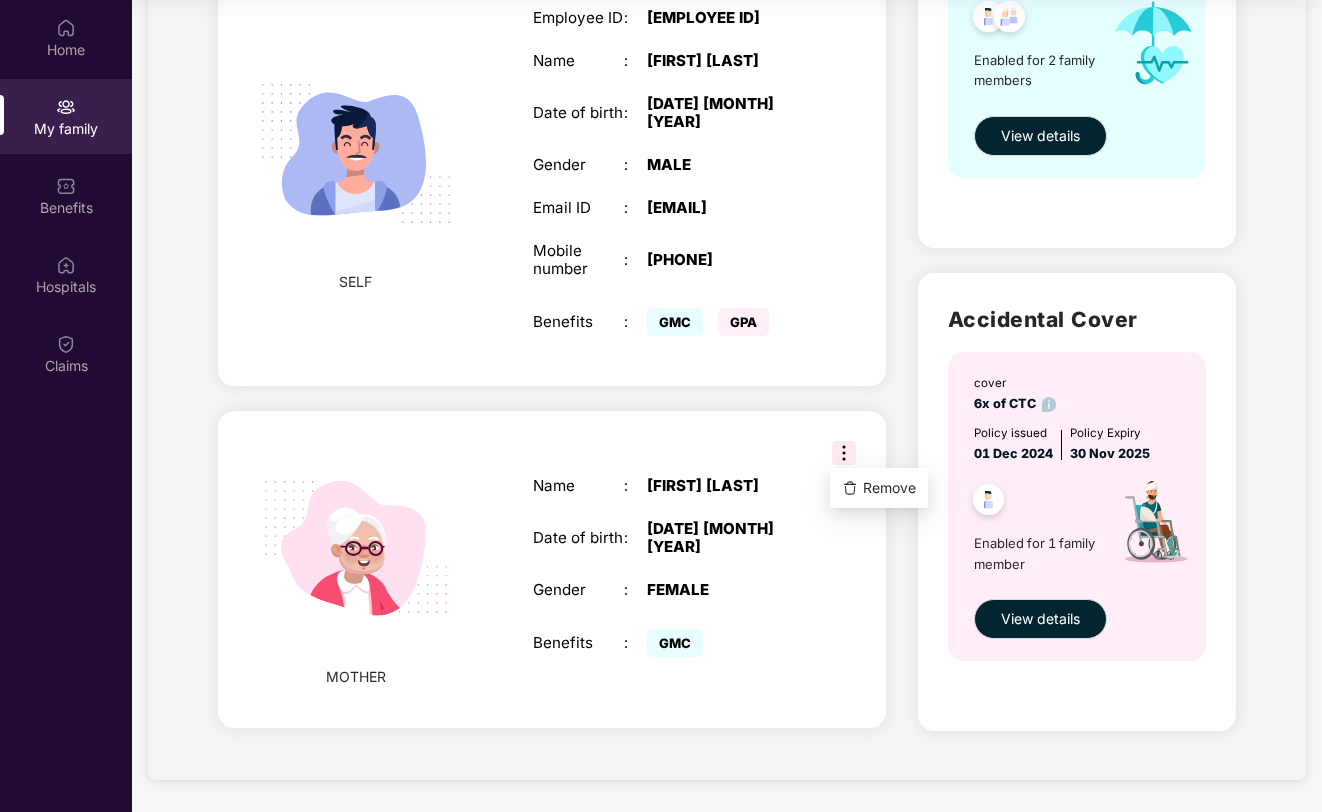 click on "Add Family Member New member can be added to the policy within 30 days of marriage or childbirth. SELF Employee ID : [EMPLOYEE ID] Name : [FIRST] [LAST] Date of birth : [DATE] [MONTH] [YEAR] Gender : MALE Email ID : [EMAIL] Mobile number : [PHONE] Benefits : GMC GPA MOTHER Name : [FIRST] [LAST] Date of birth : [DATE] [MONTH] [YEAR] Gender : FEMALE Benefits : GMC" at bounding box center [552, 264] 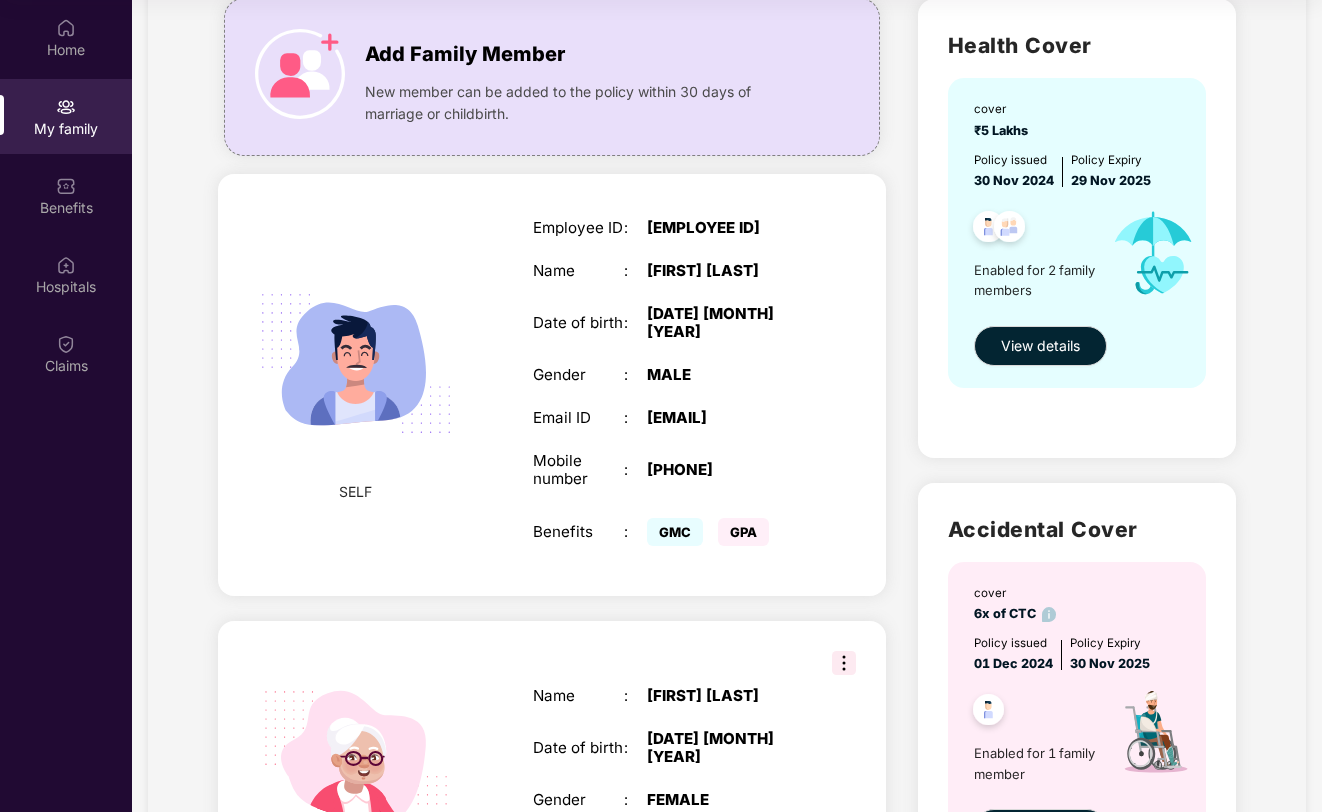 scroll, scrollTop: 0, scrollLeft: 0, axis: both 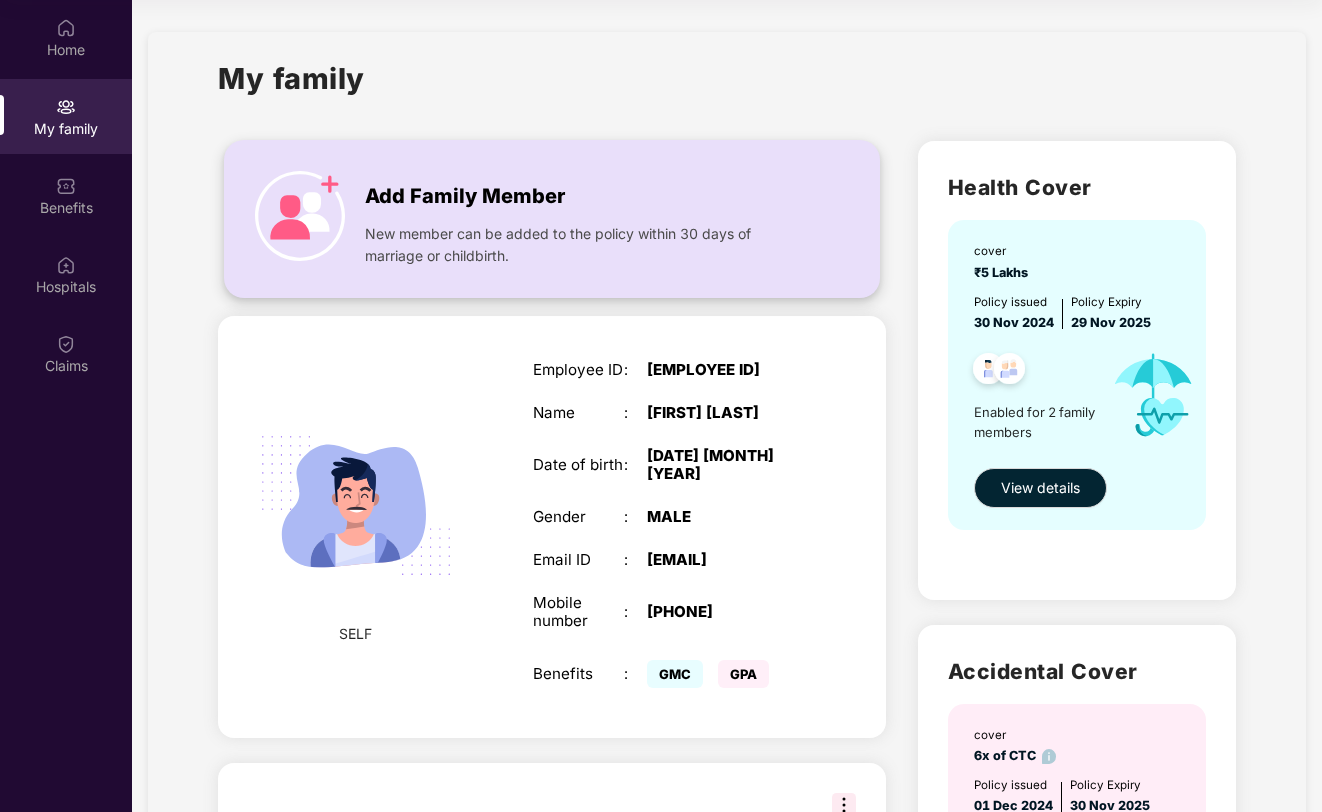 click on "Add Family Member" at bounding box center (465, 196) 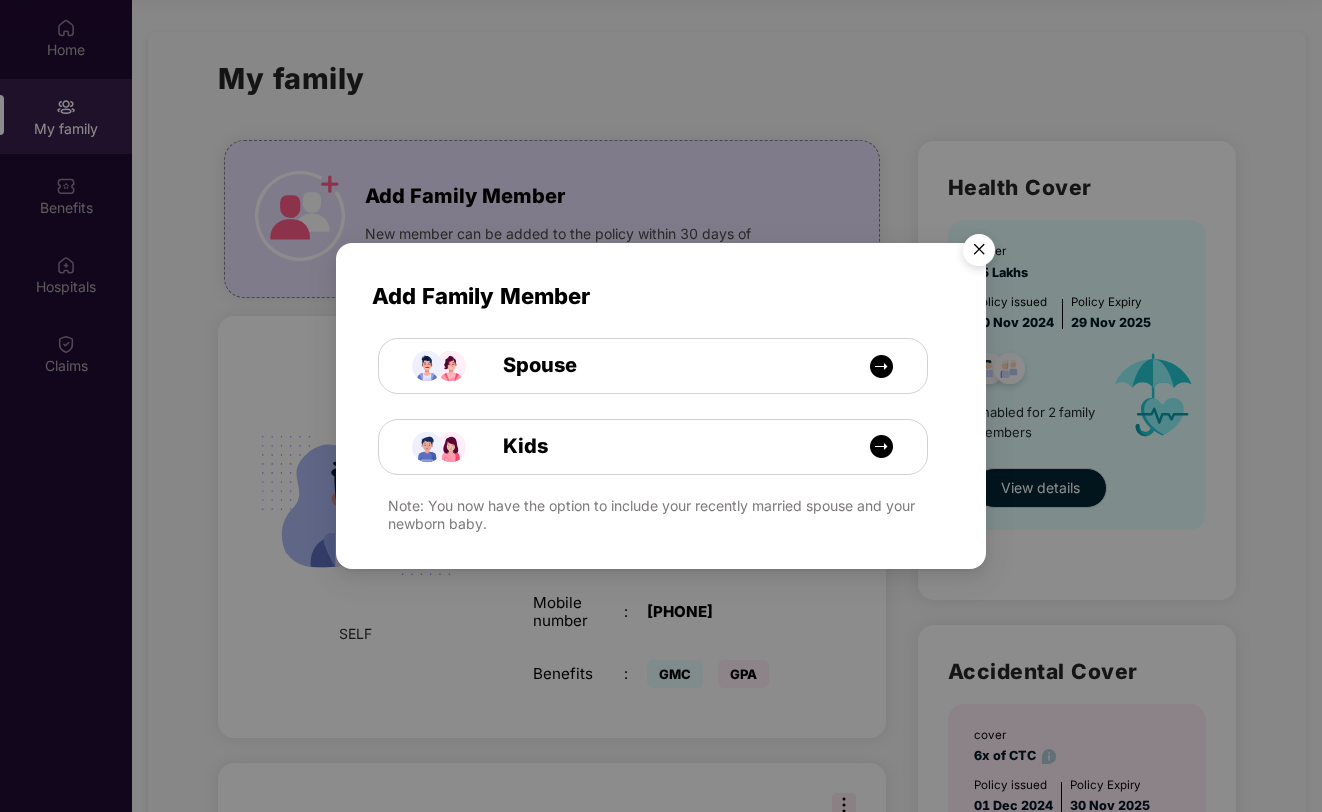 click at bounding box center [979, 253] 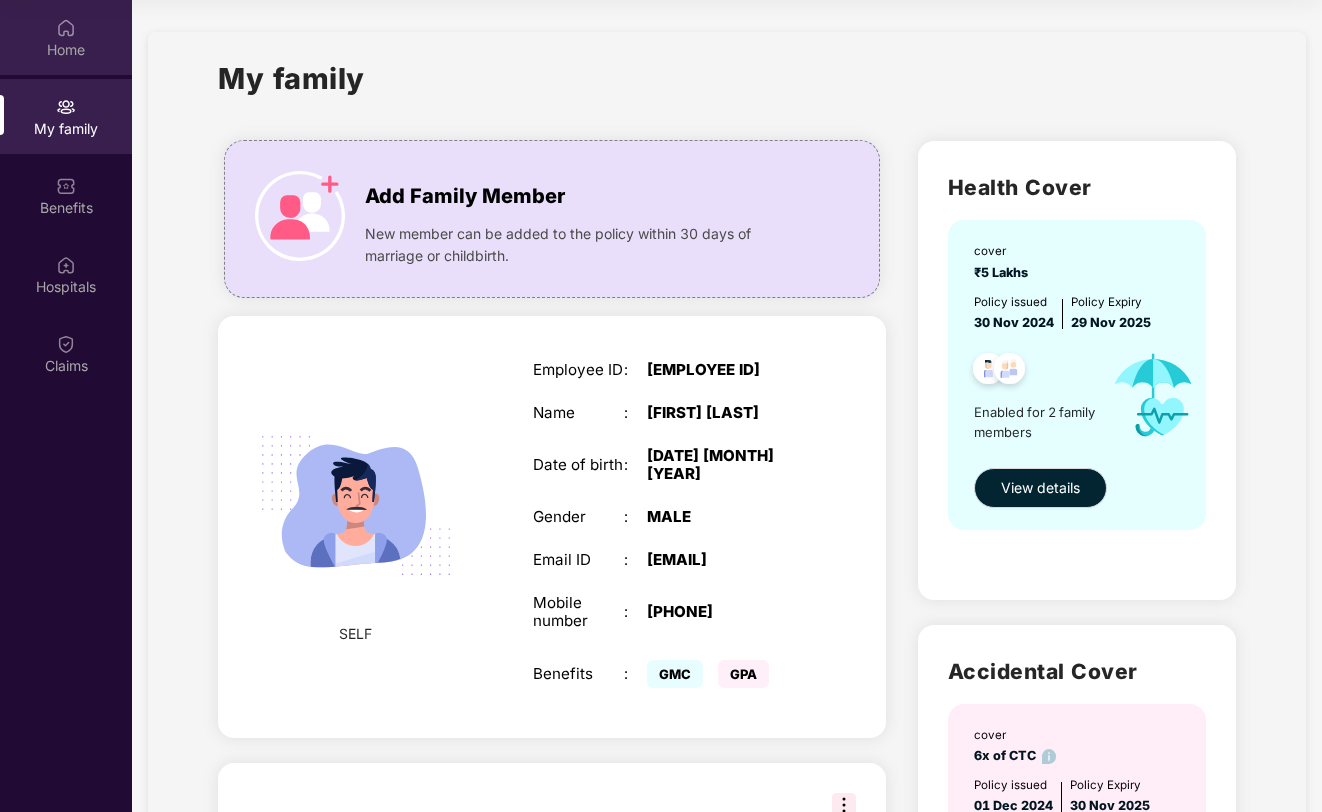 click on "Home" at bounding box center (66, 50) 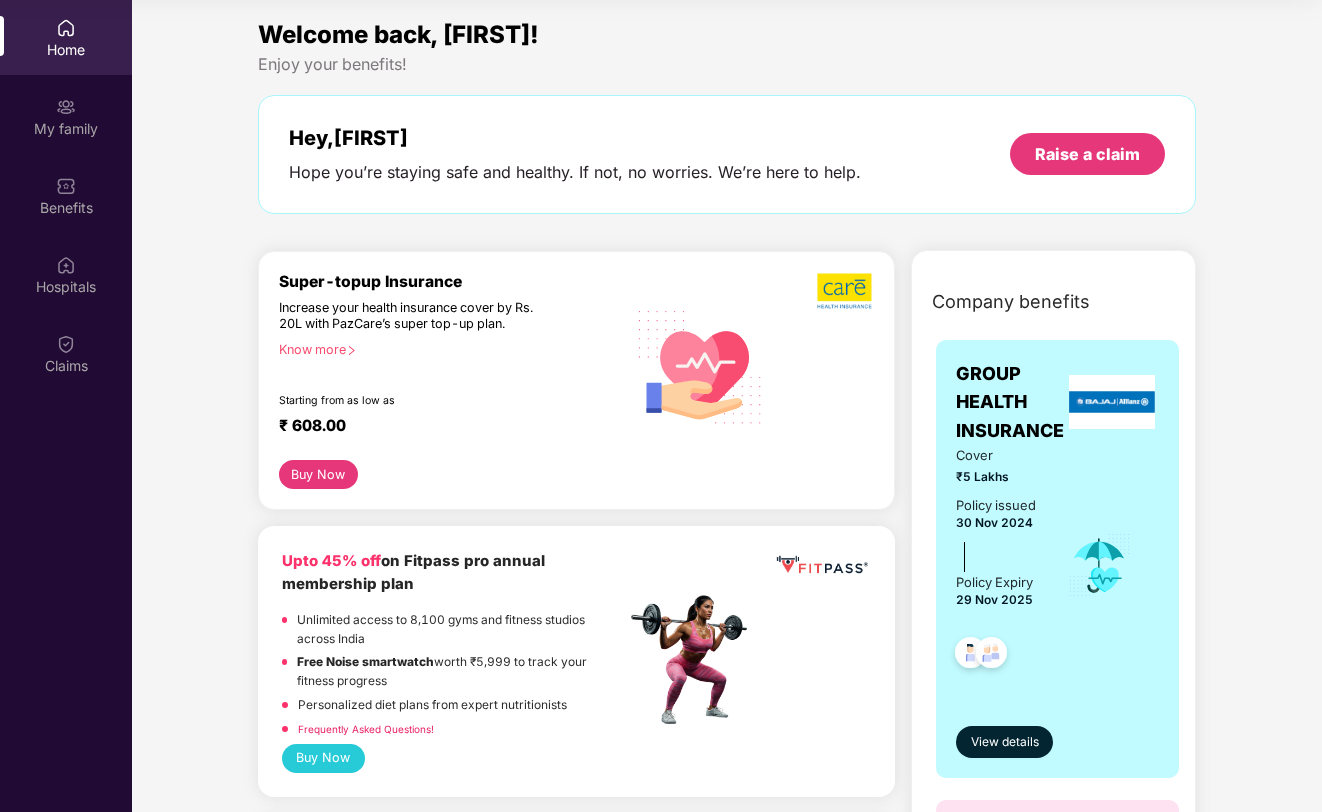 click on "Buy Now" at bounding box center (318, 474) 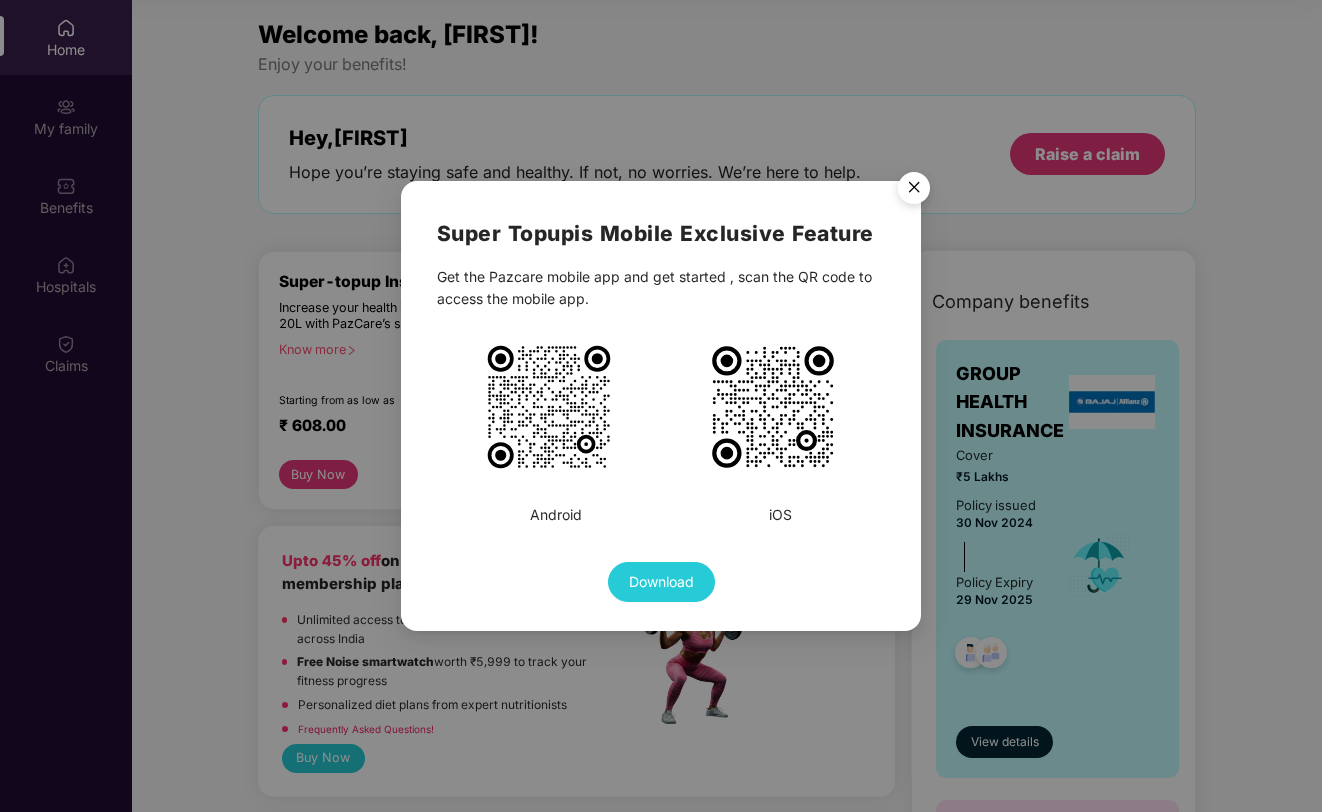 click at bounding box center [914, 191] 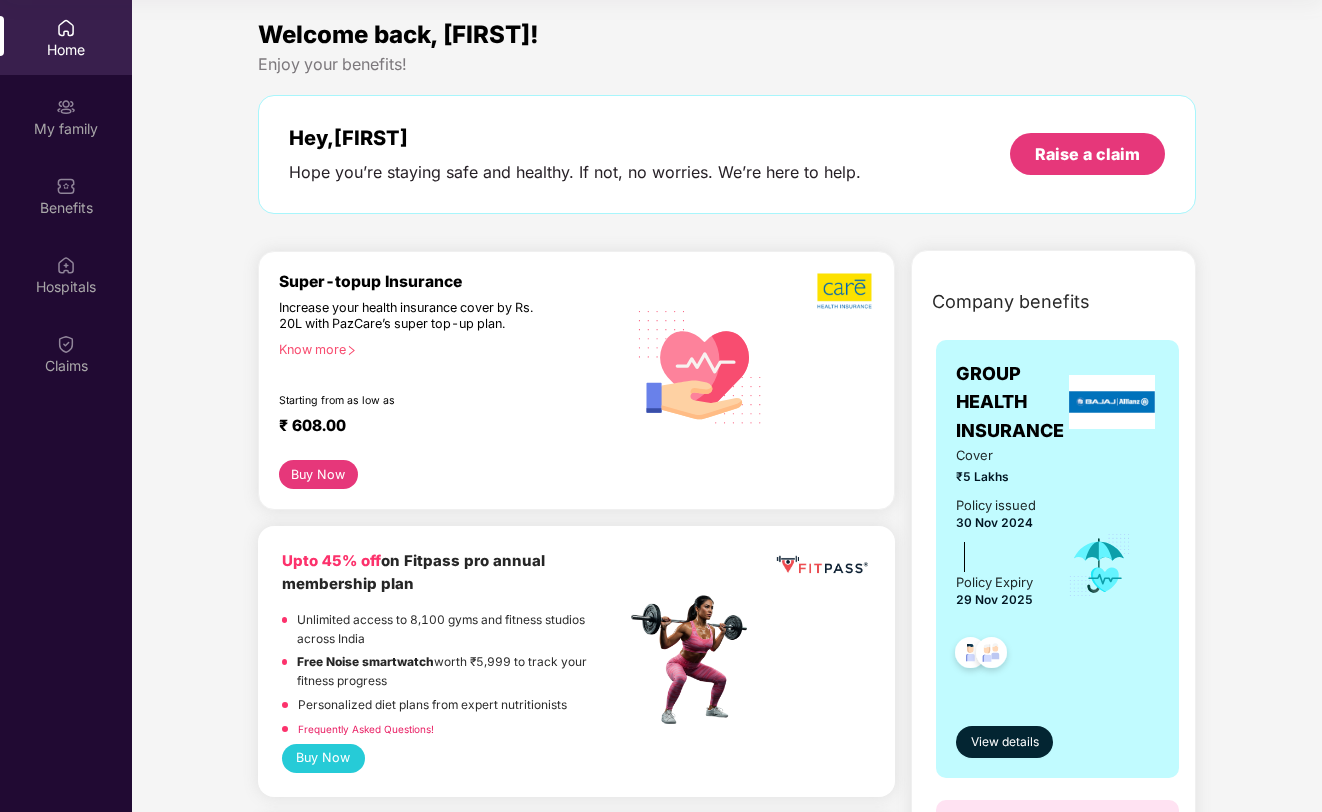 click on "Know more" at bounding box center [446, 349] 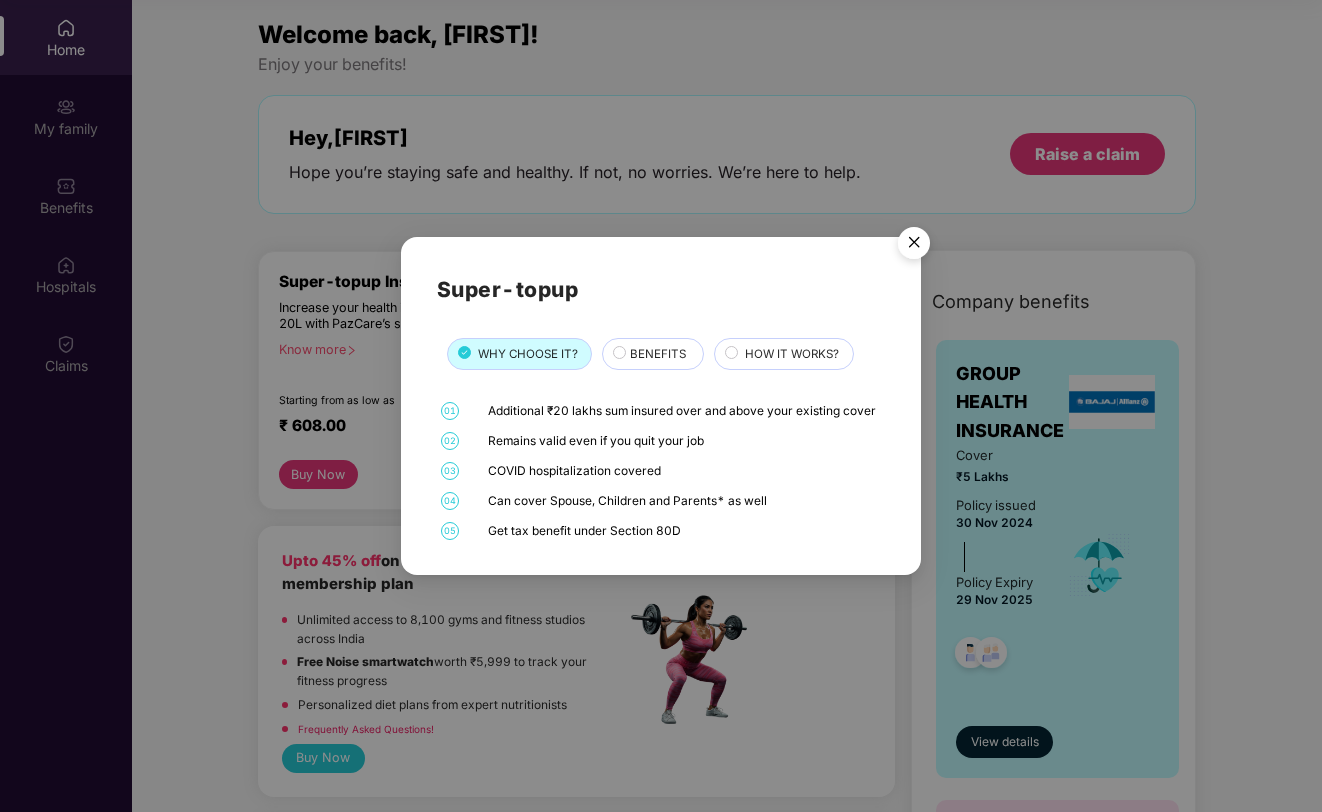 click on "BENEFITS" at bounding box center [653, 354] 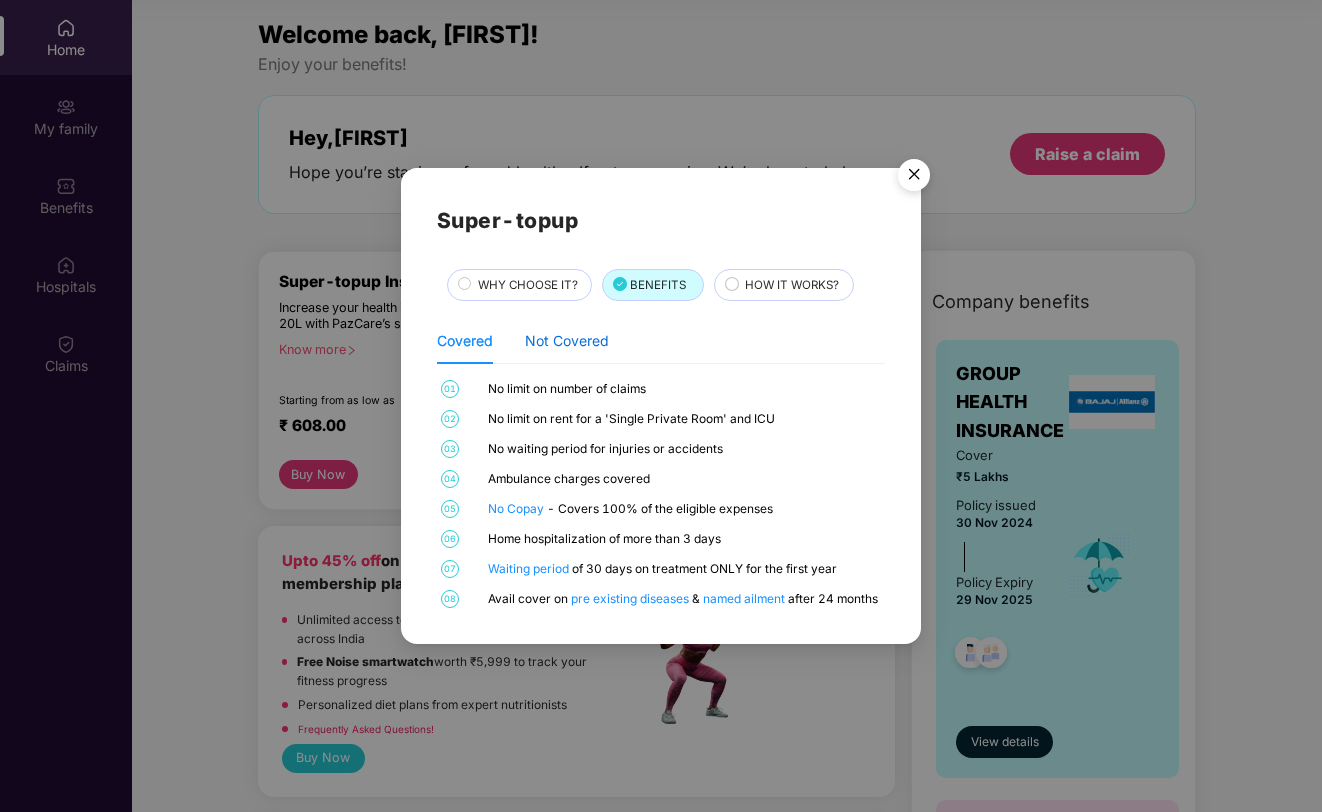 click on "Not Covered" at bounding box center (567, 341) 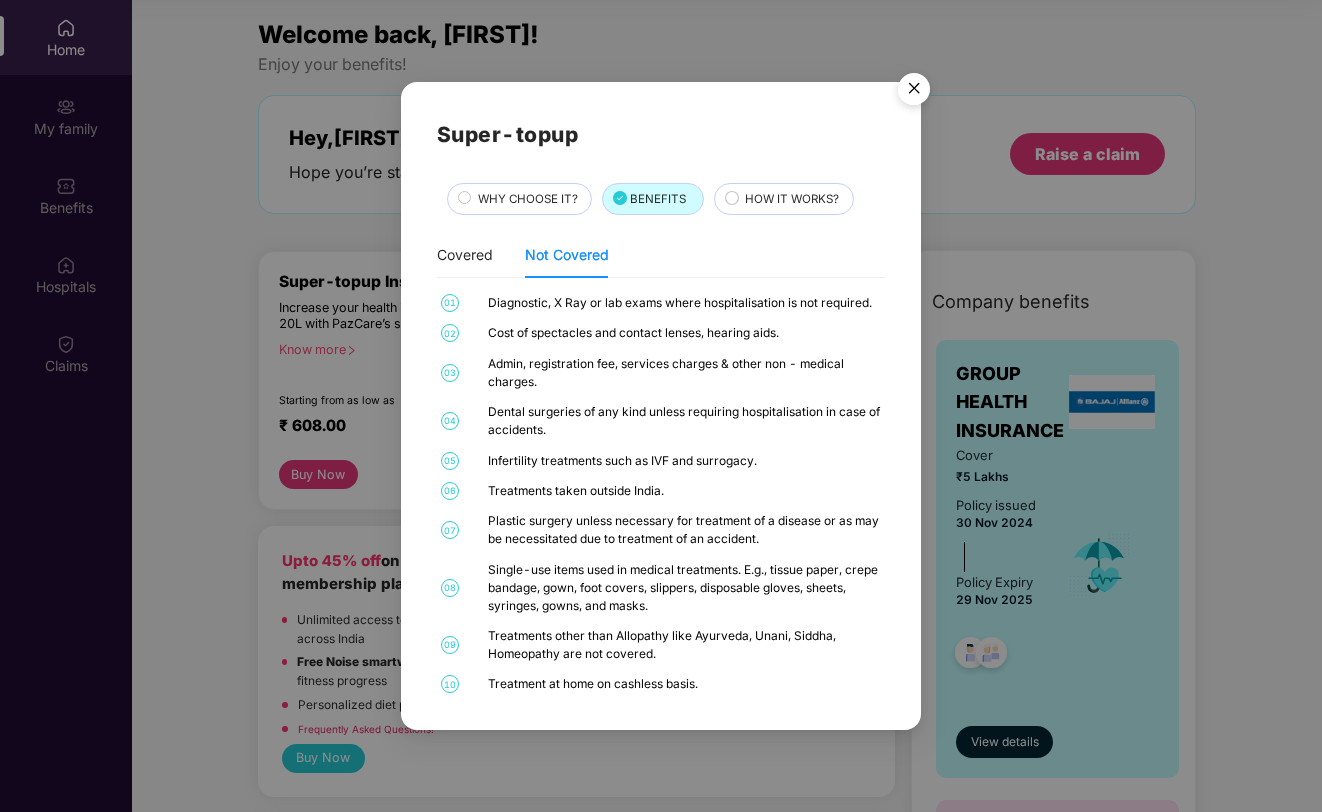 click on "HOW IT WORKS?" at bounding box center [789, 200] 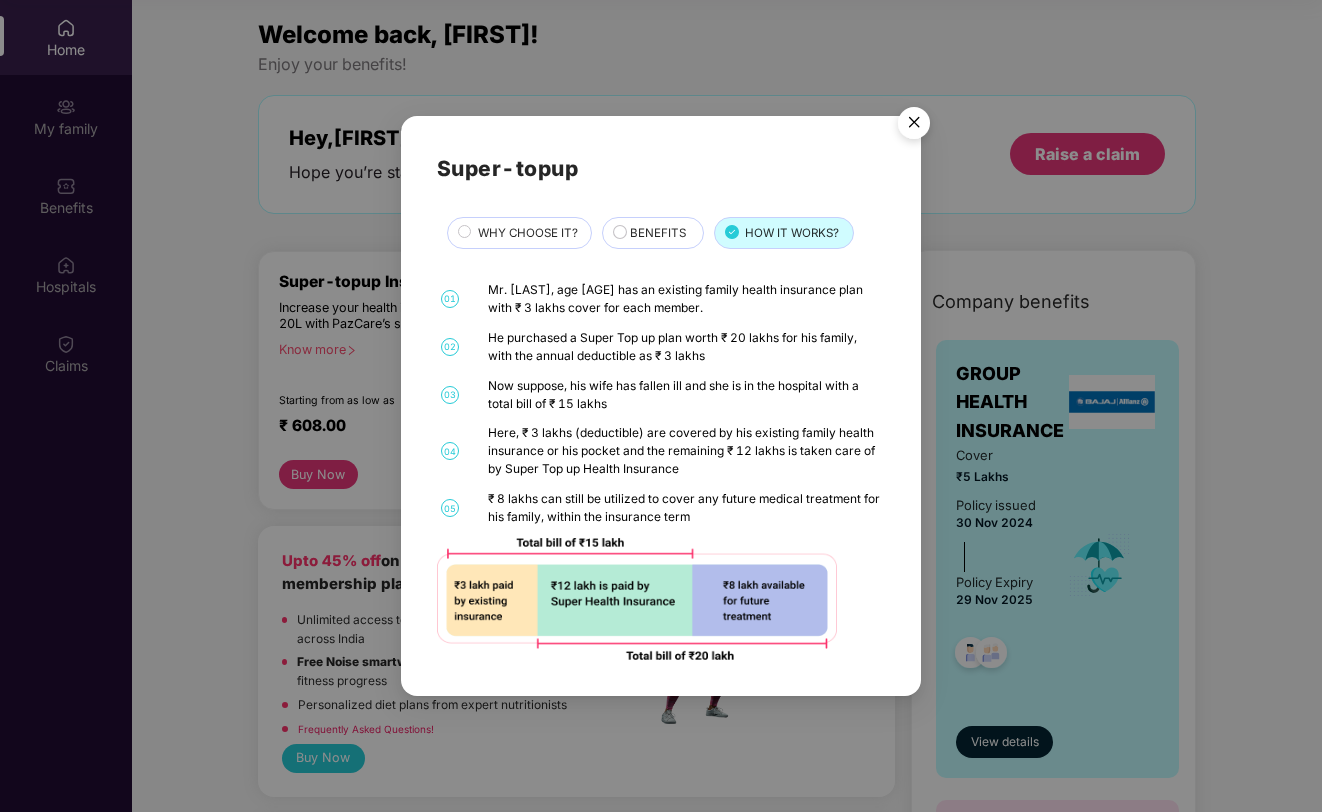 click at bounding box center [914, 126] 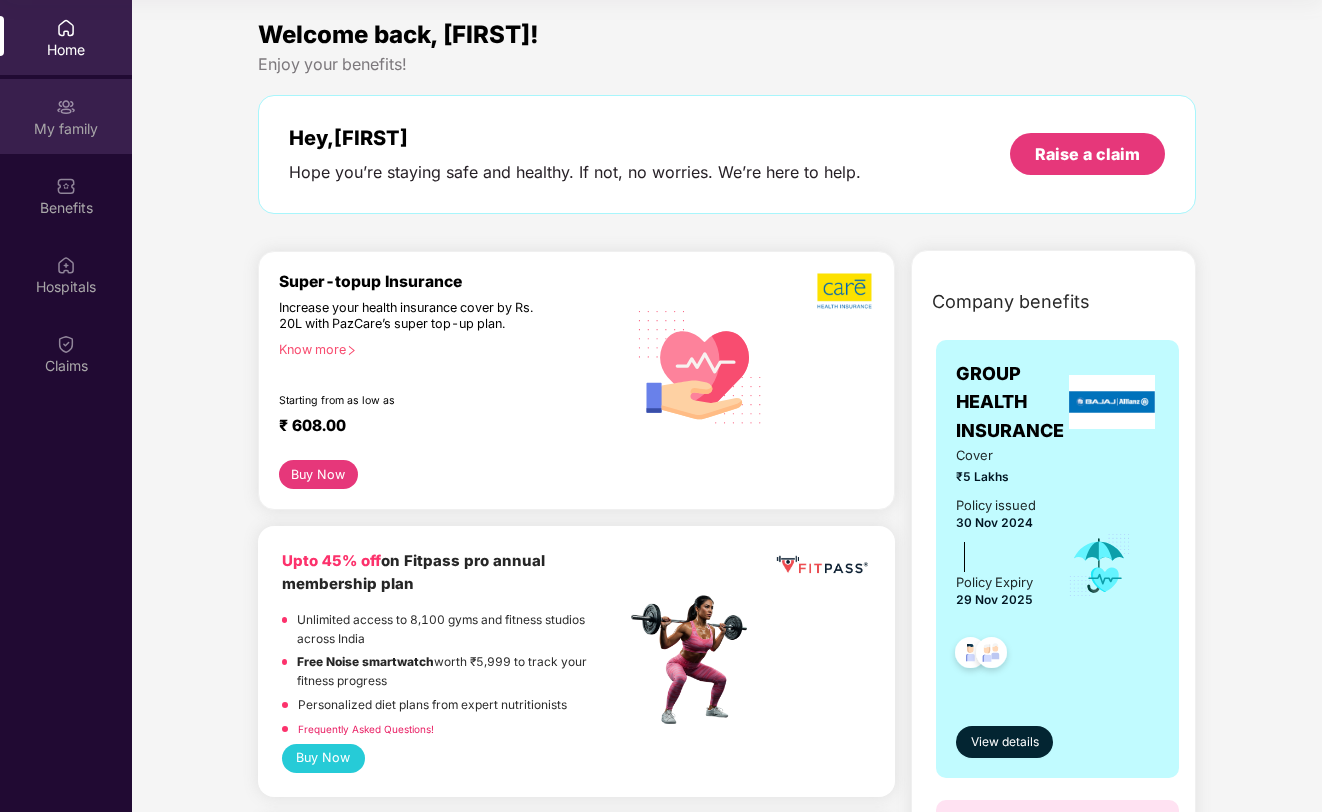 click at bounding box center [66, 107] 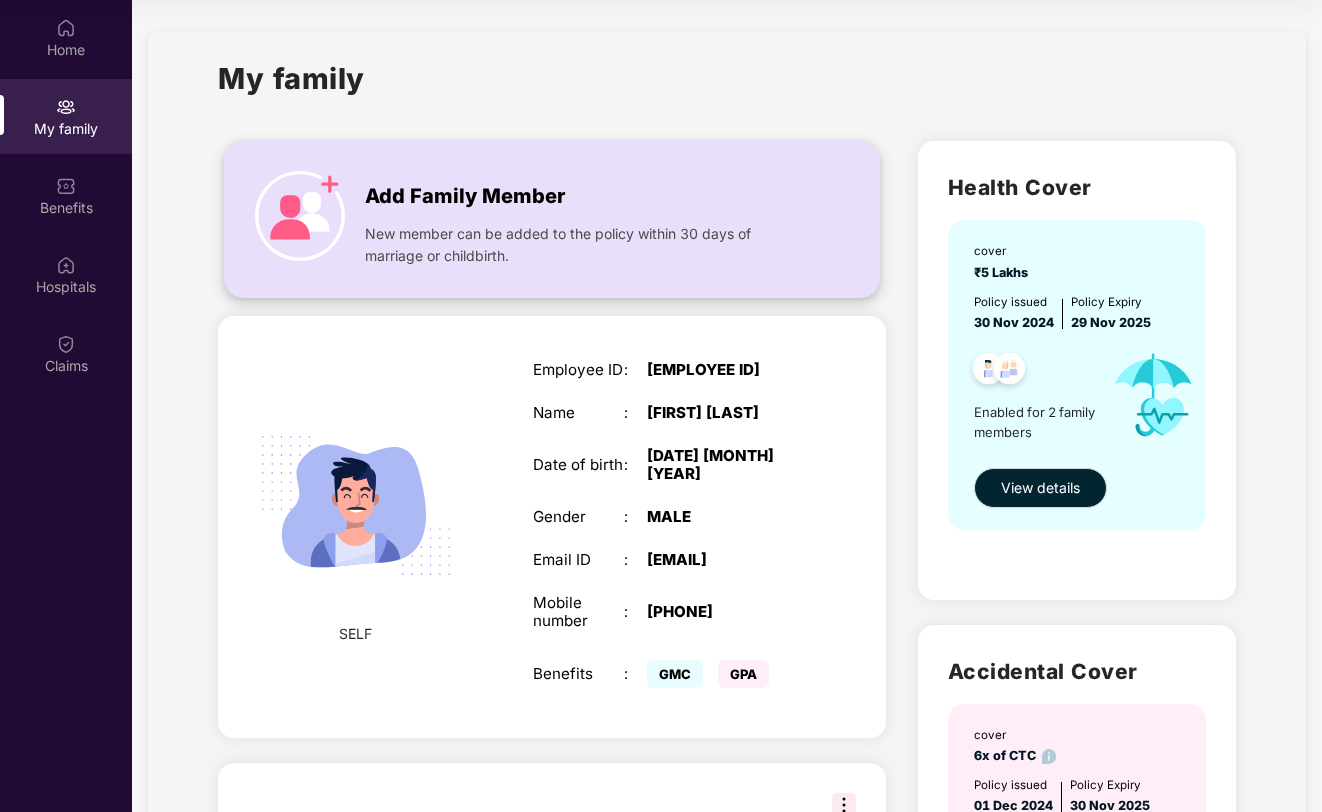 click on "New member can be added to the policy within 30 days of marriage or childbirth." at bounding box center (587, 245) 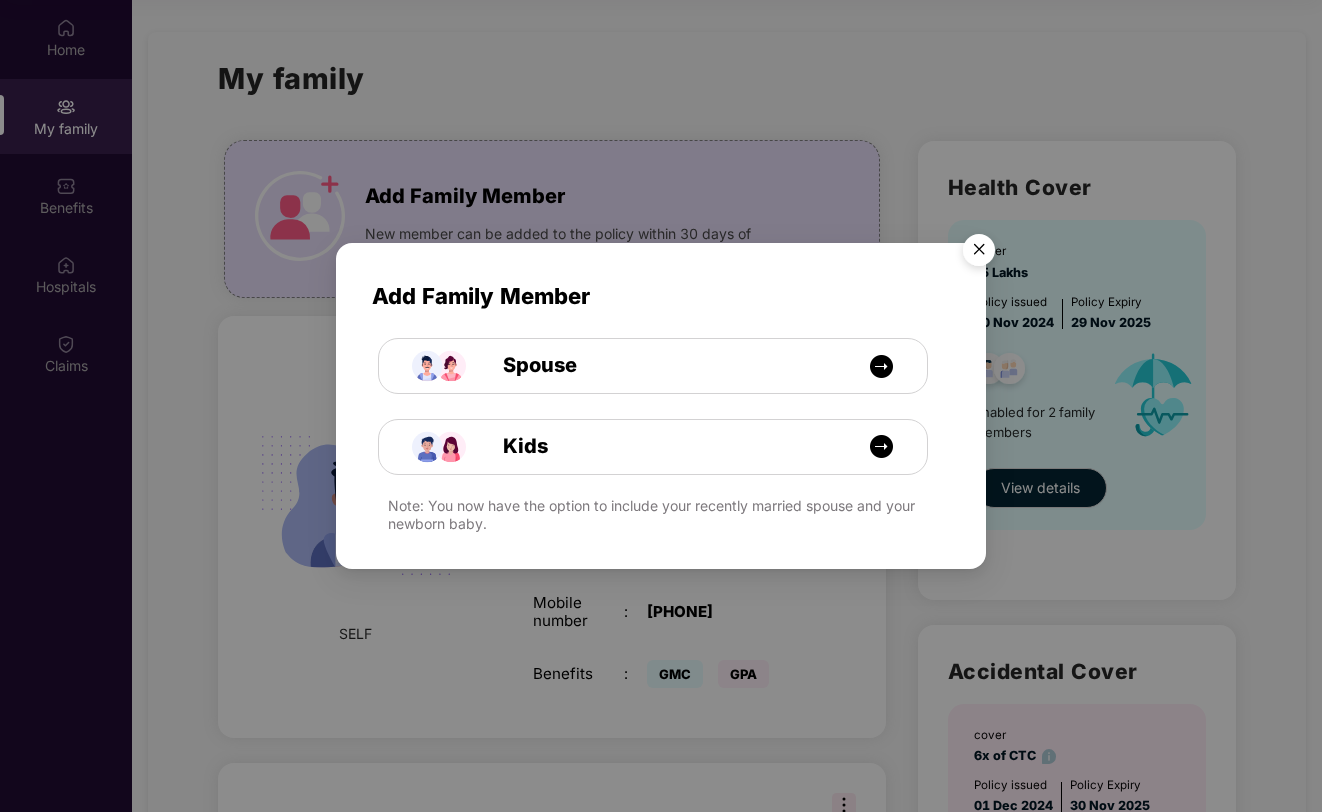 click at bounding box center (979, 253) 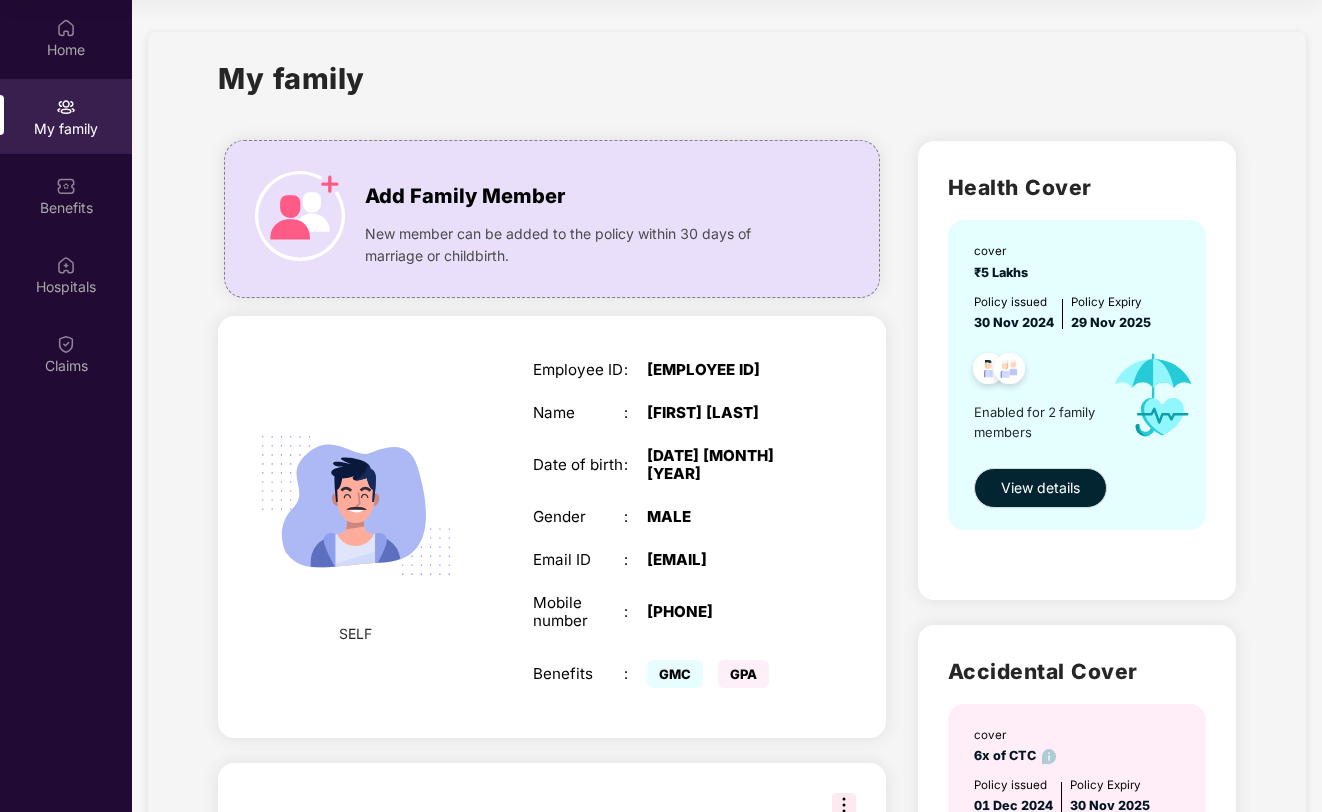 scroll, scrollTop: 352, scrollLeft: 0, axis: vertical 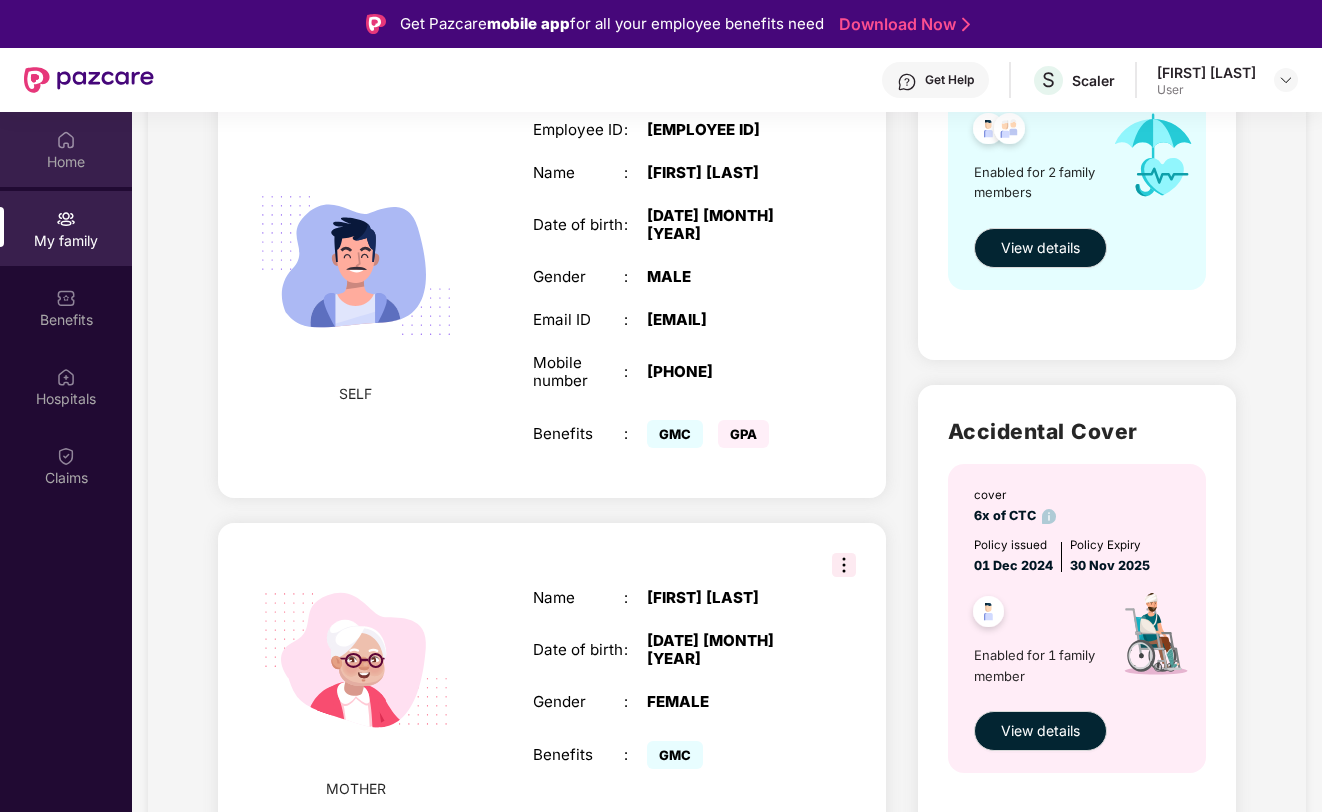 click on "Home" at bounding box center (66, 149) 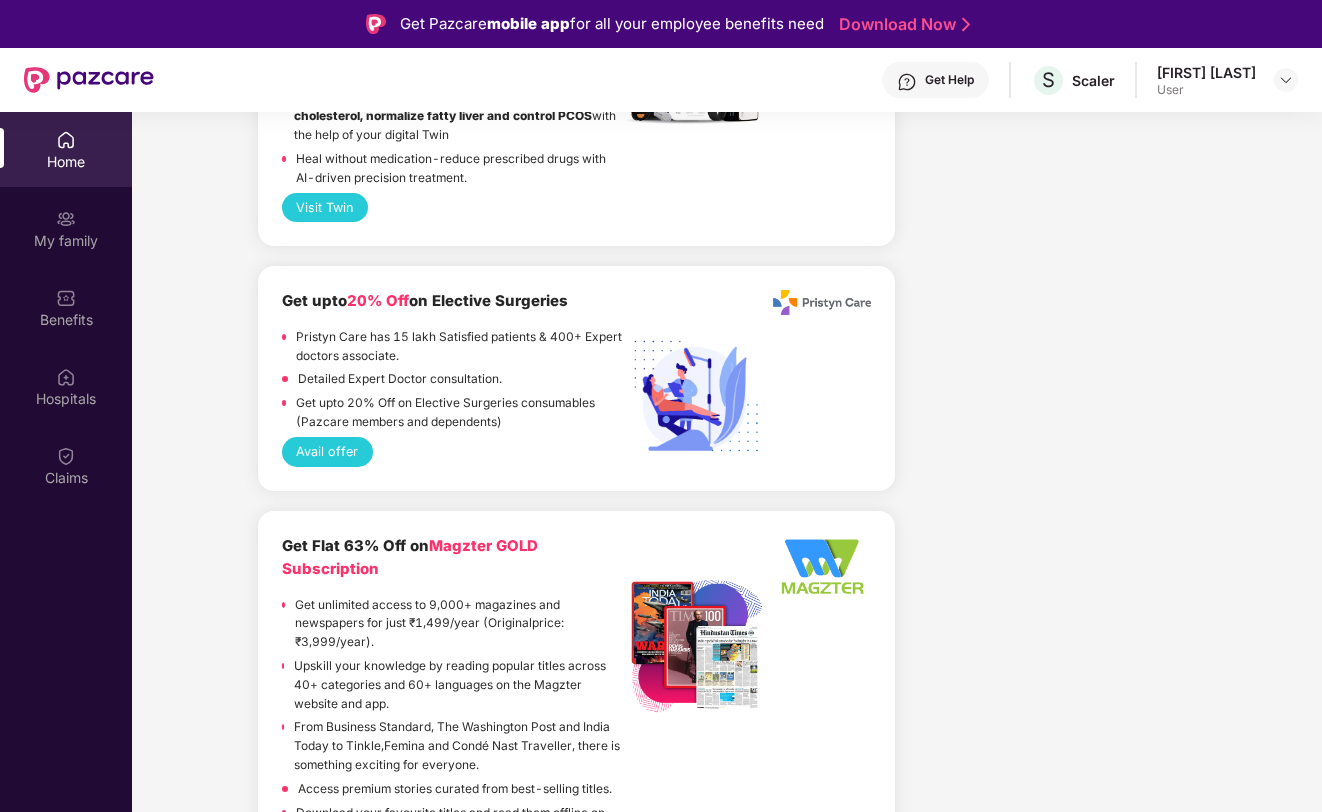 scroll, scrollTop: 4051, scrollLeft: 0, axis: vertical 